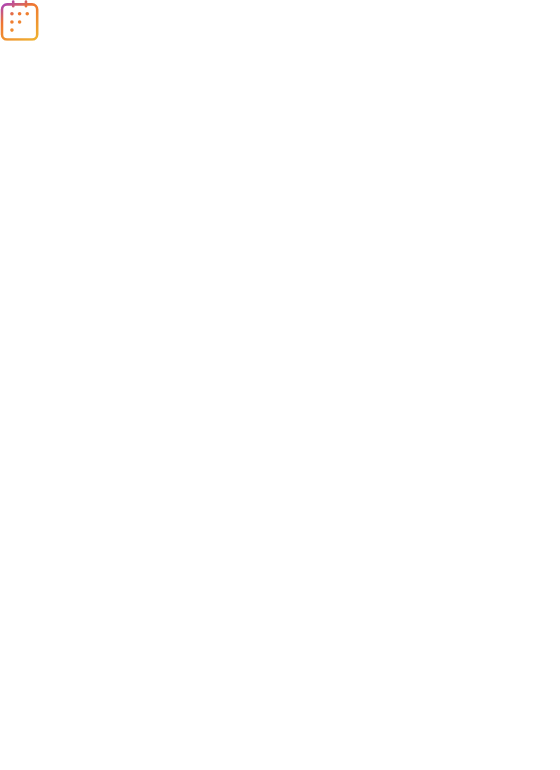scroll, scrollTop: 0, scrollLeft: 0, axis: both 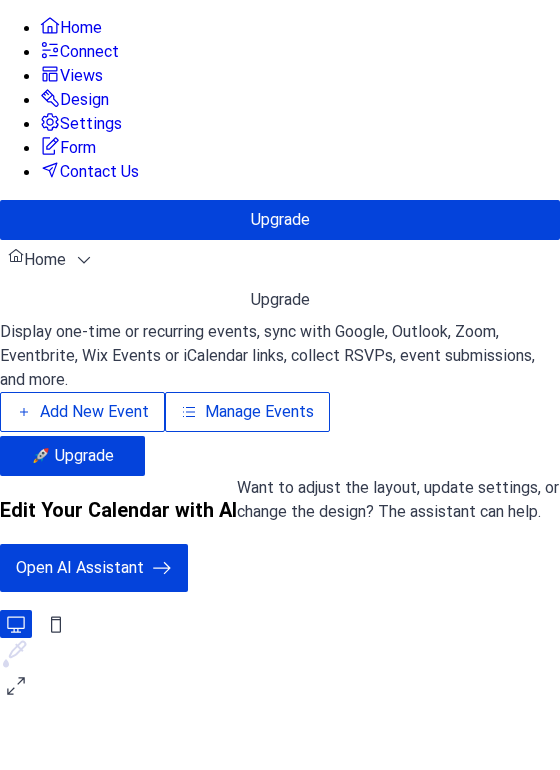 click on "Manage Events" at bounding box center [259, 412] 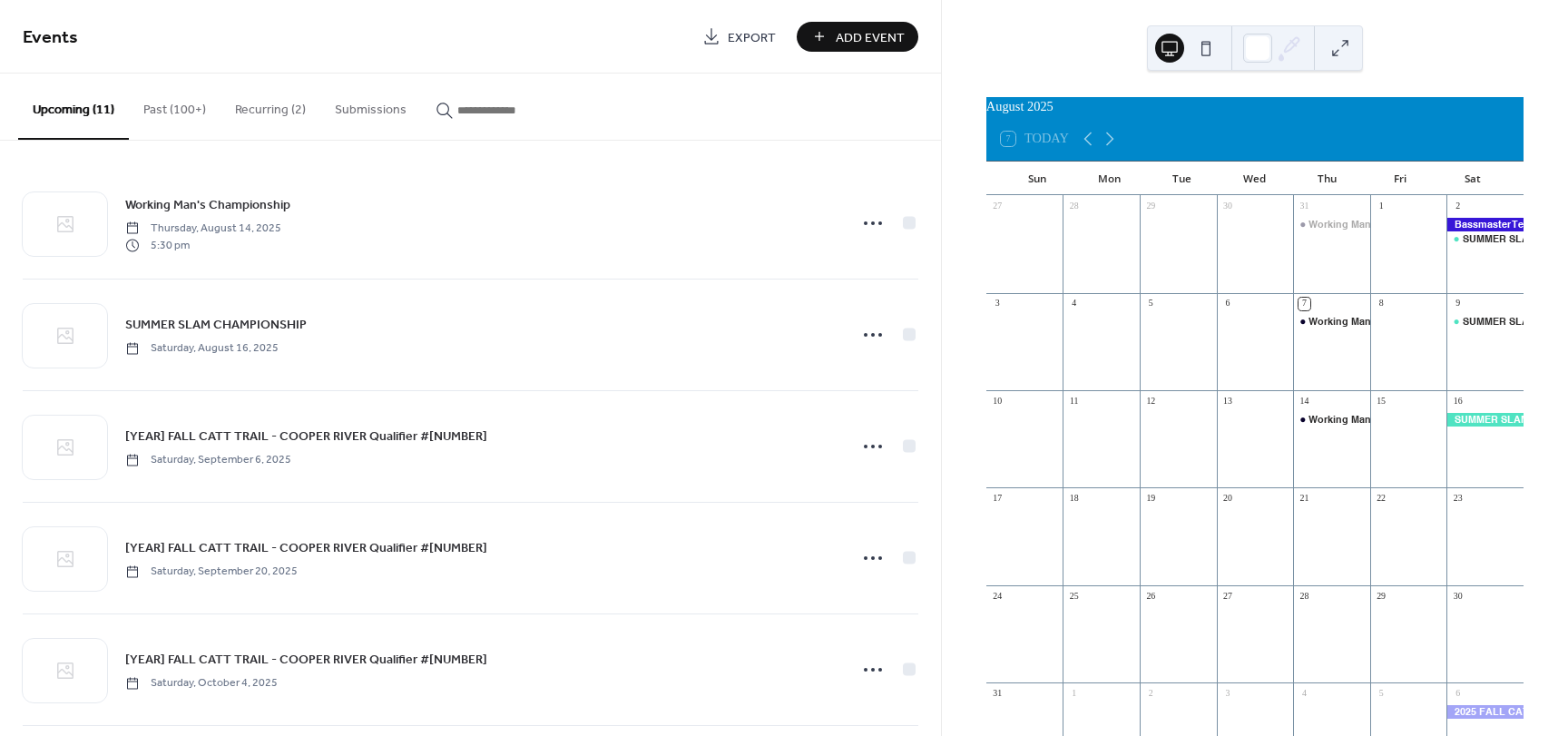 scroll, scrollTop: 0, scrollLeft: 0, axis: both 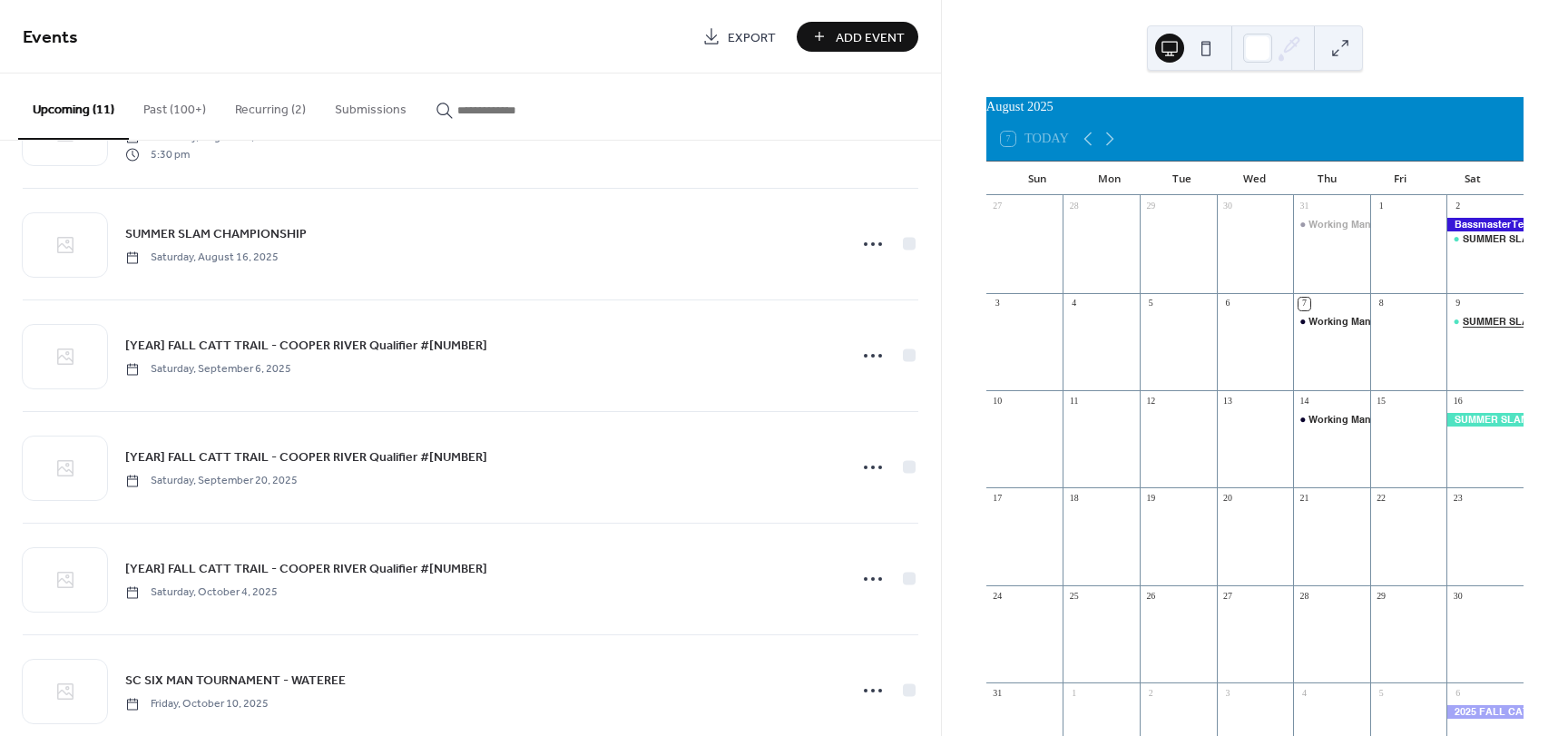 click on "SUMMER SLAM" at bounding box center (1500, 321) 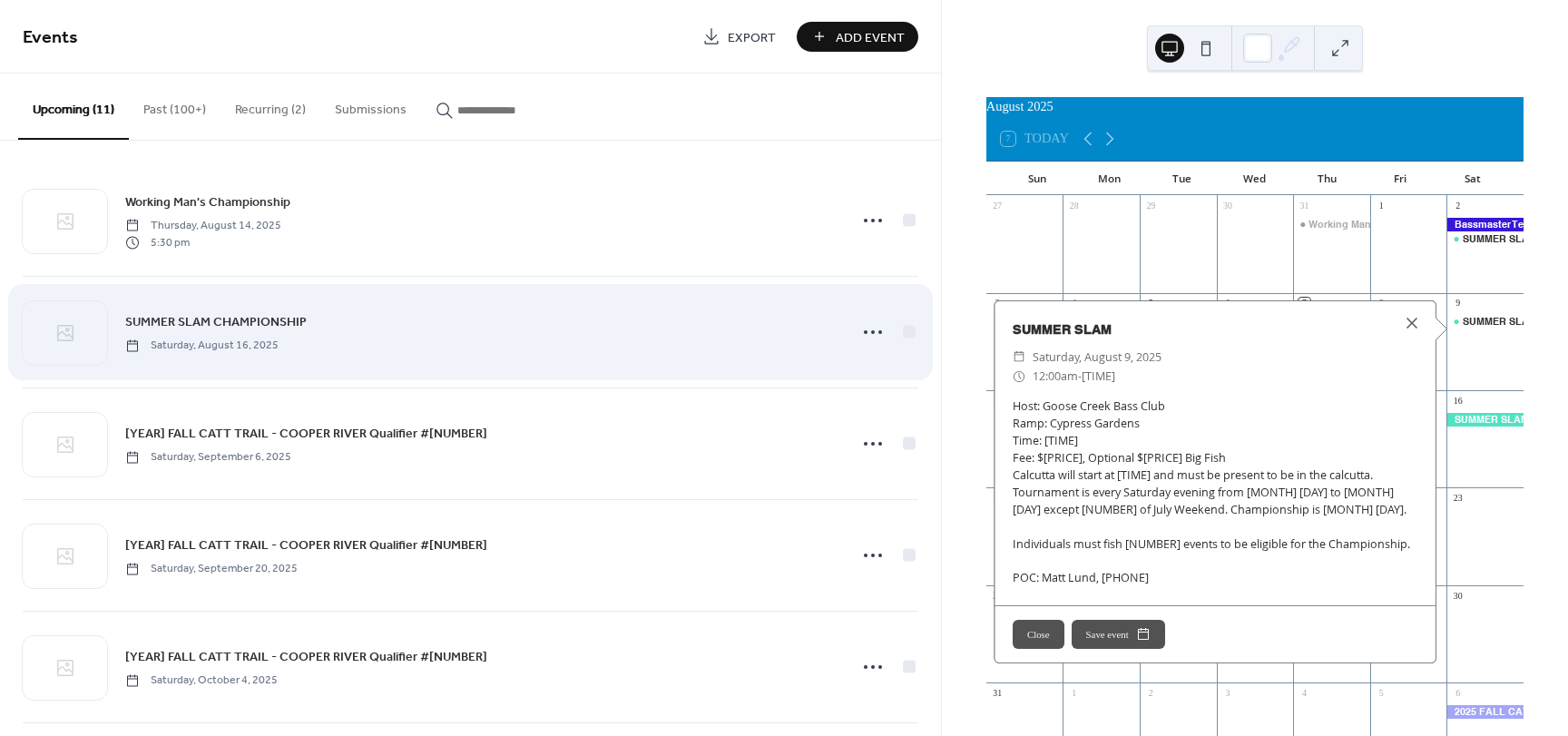scroll, scrollTop: 0, scrollLeft: 0, axis: both 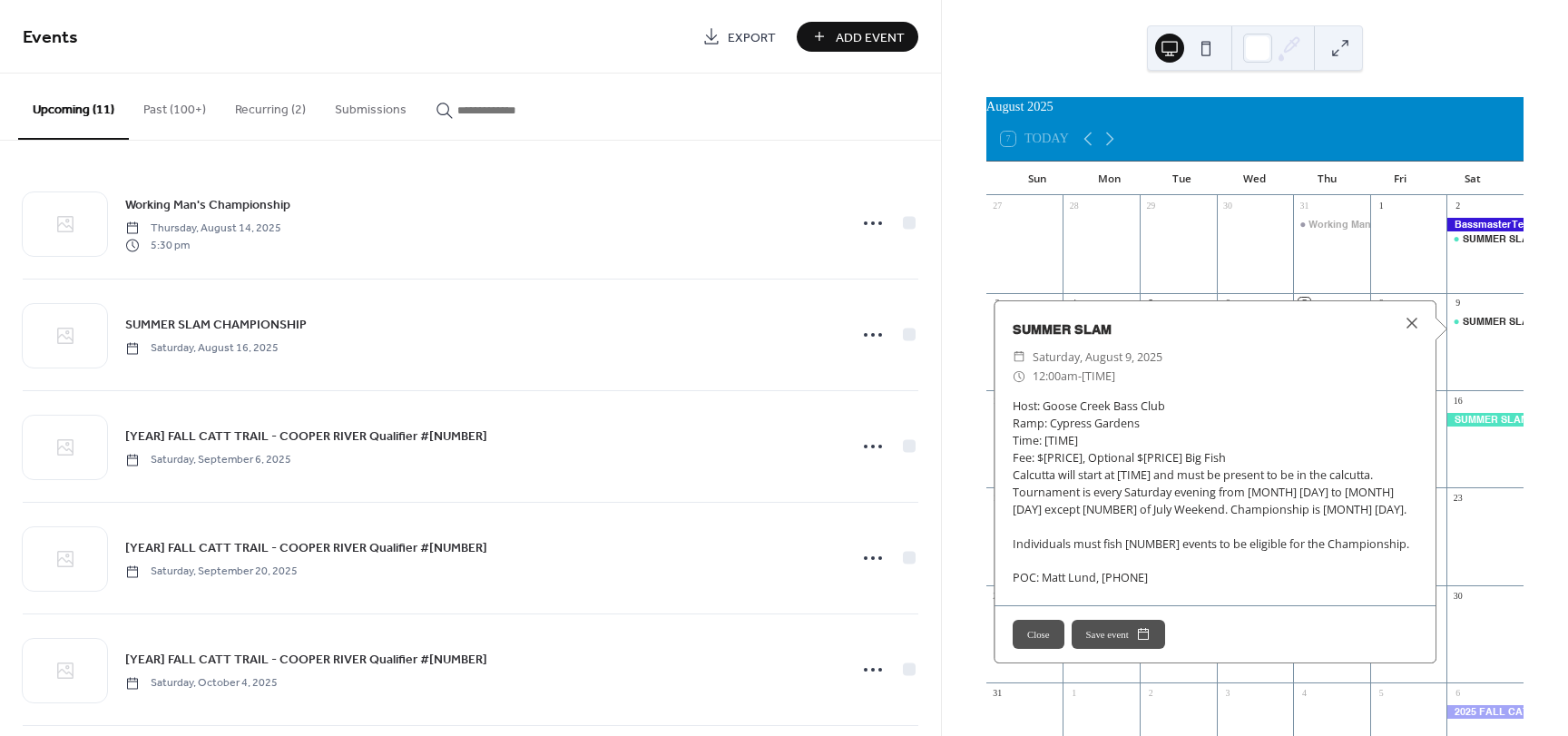 click on "Upcoming (11)" at bounding box center [74, 106] 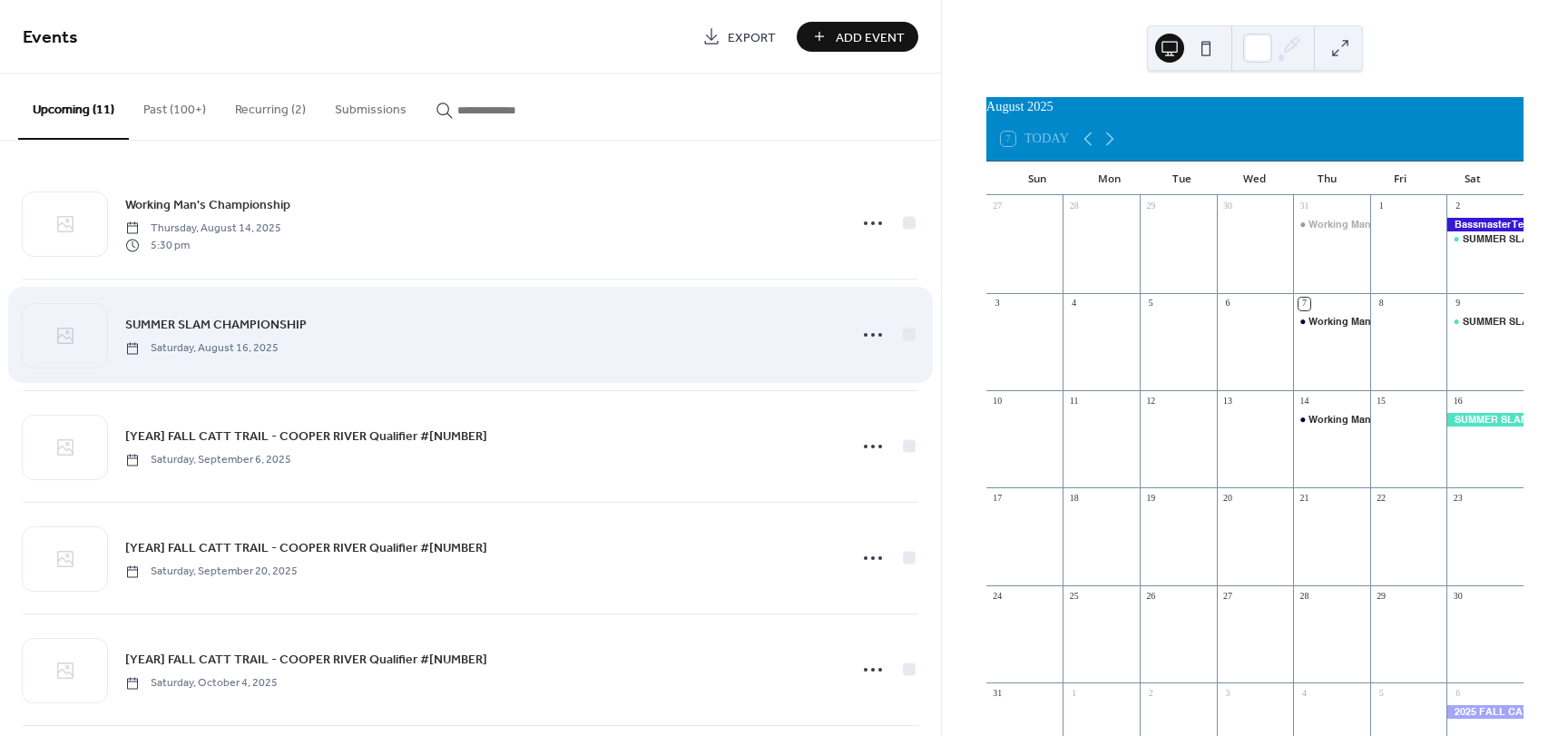 click on "SUMMER SLAM CHAMPIONSHIP" at bounding box center (216, 325) 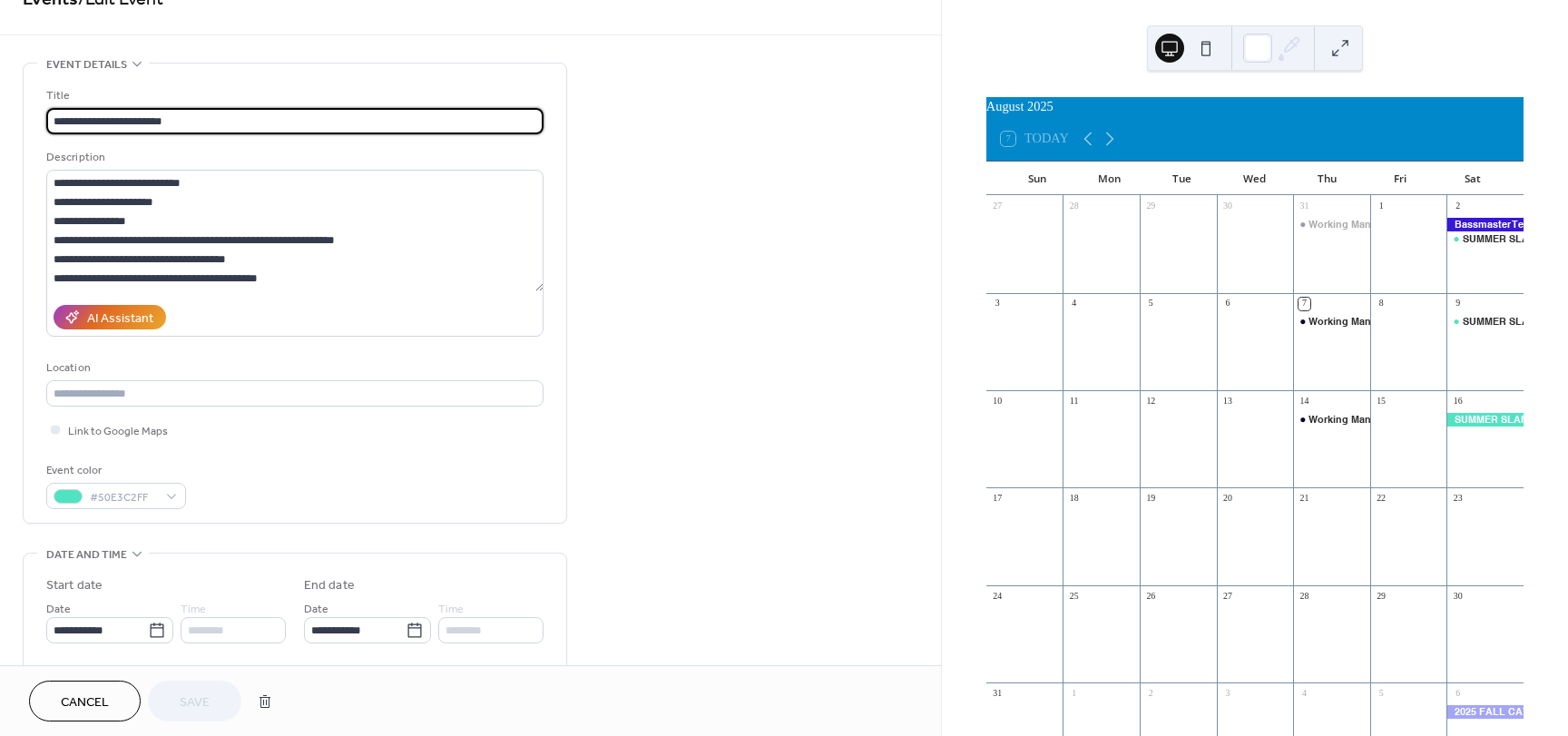 scroll, scrollTop: 182, scrollLeft: 0, axis: vertical 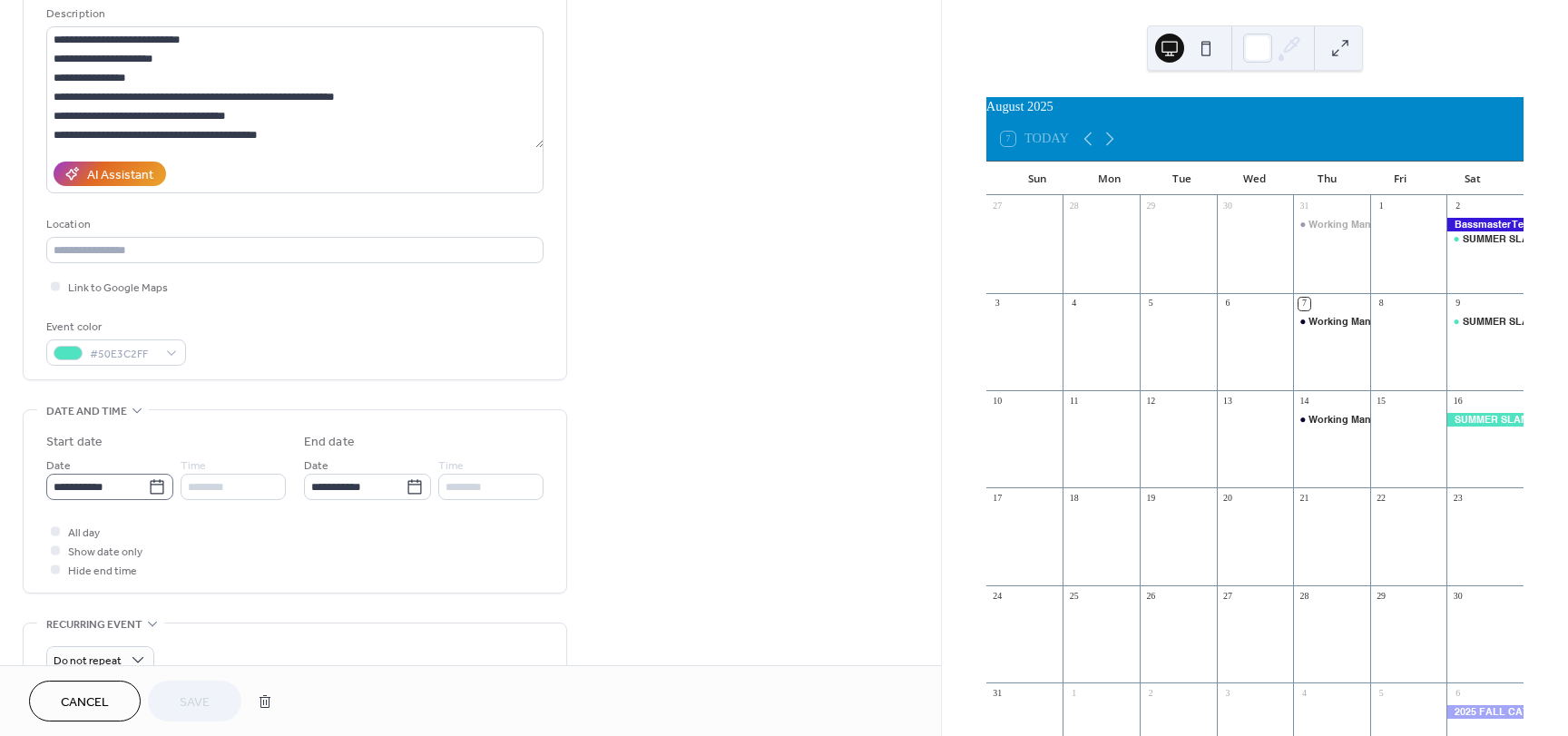 click 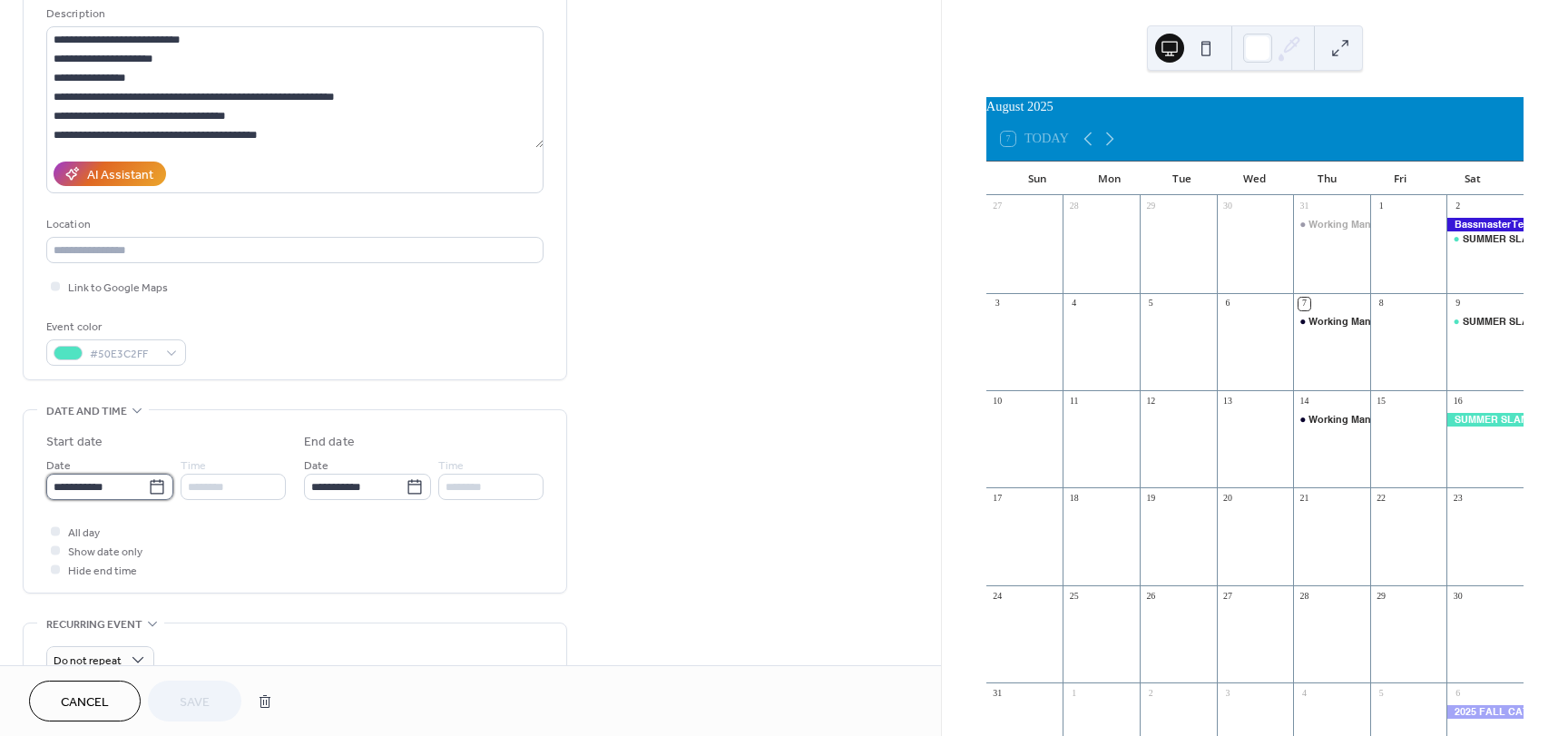 click on "**********" at bounding box center (97, 486) 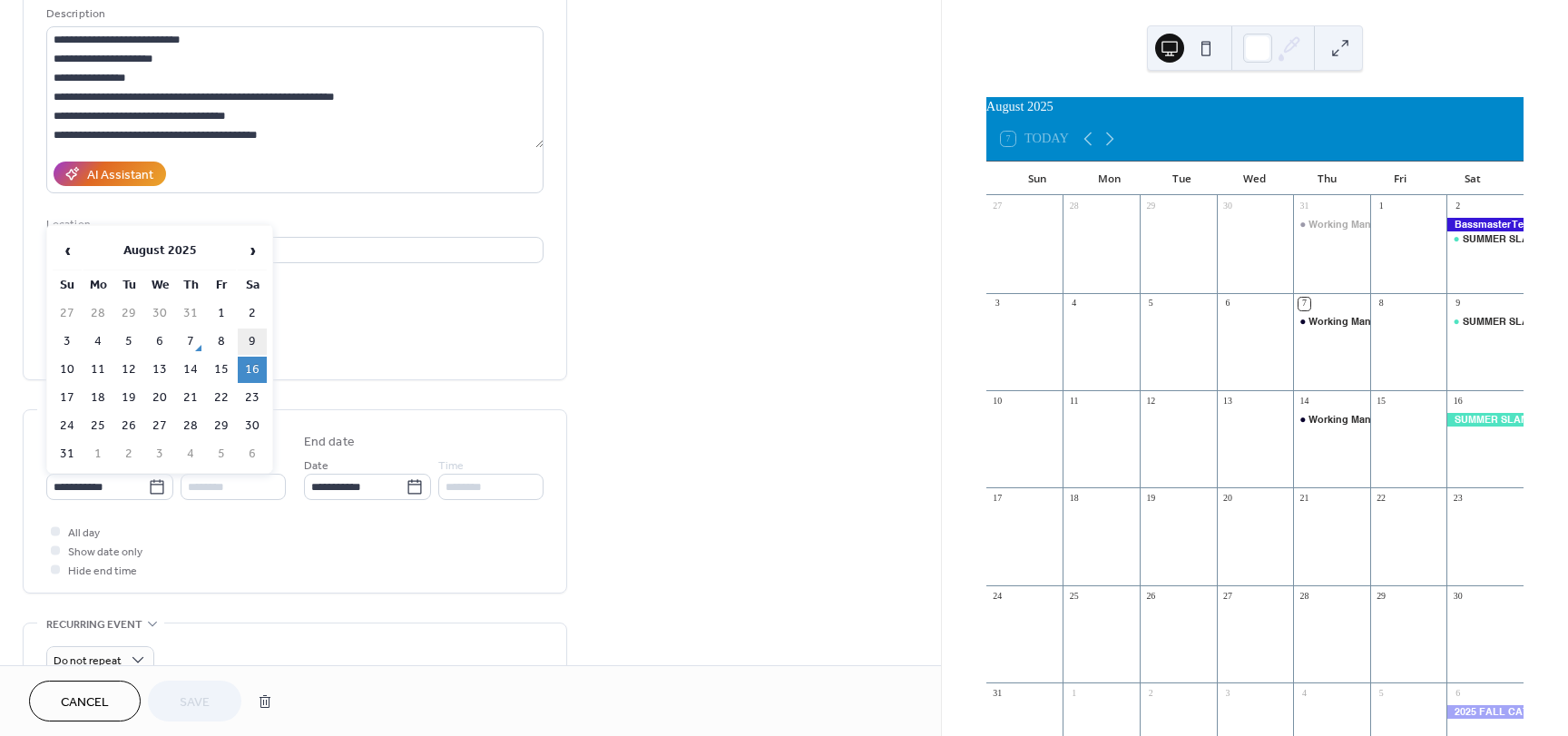 click on "9" at bounding box center [252, 341] 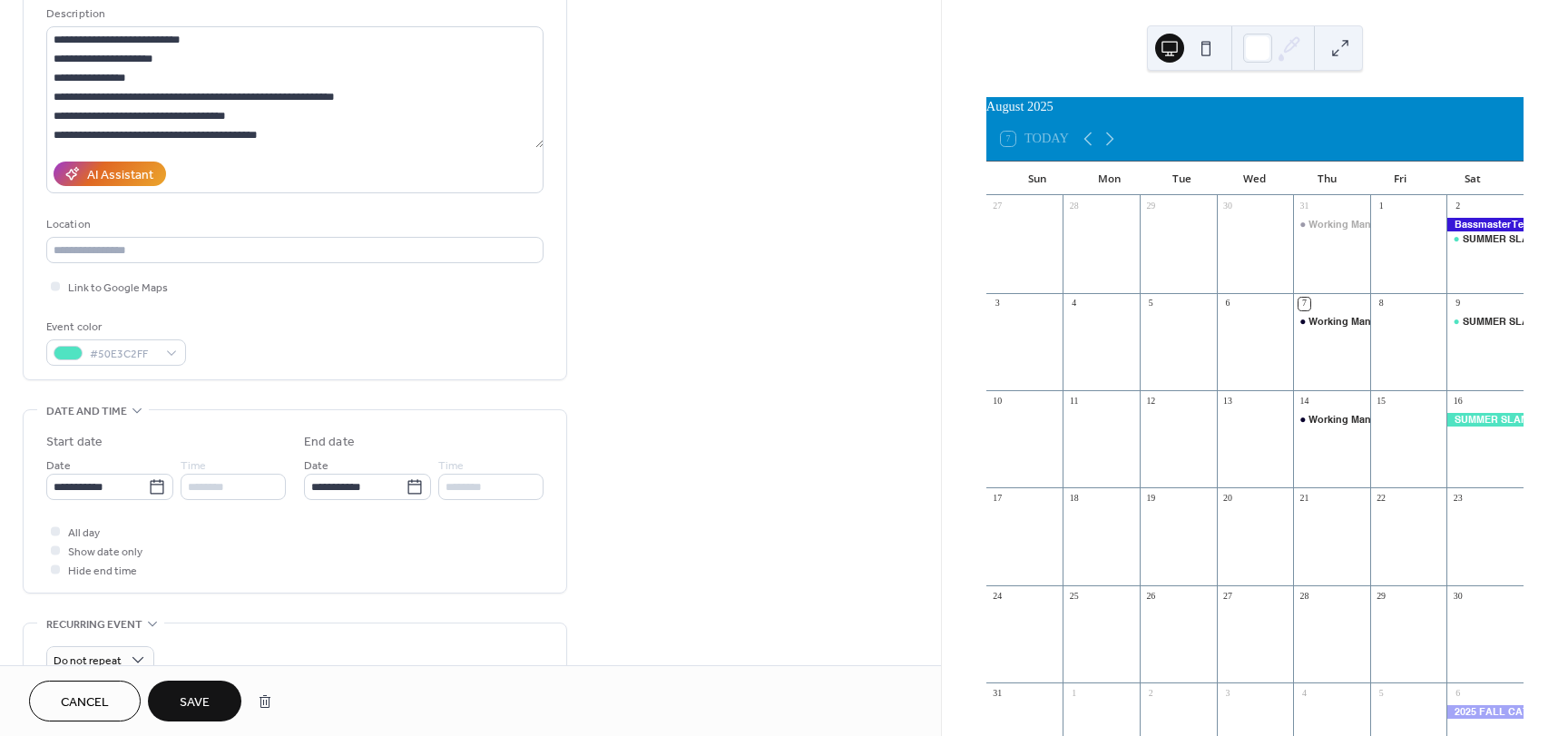 click on "Save" at bounding box center [194, 702] 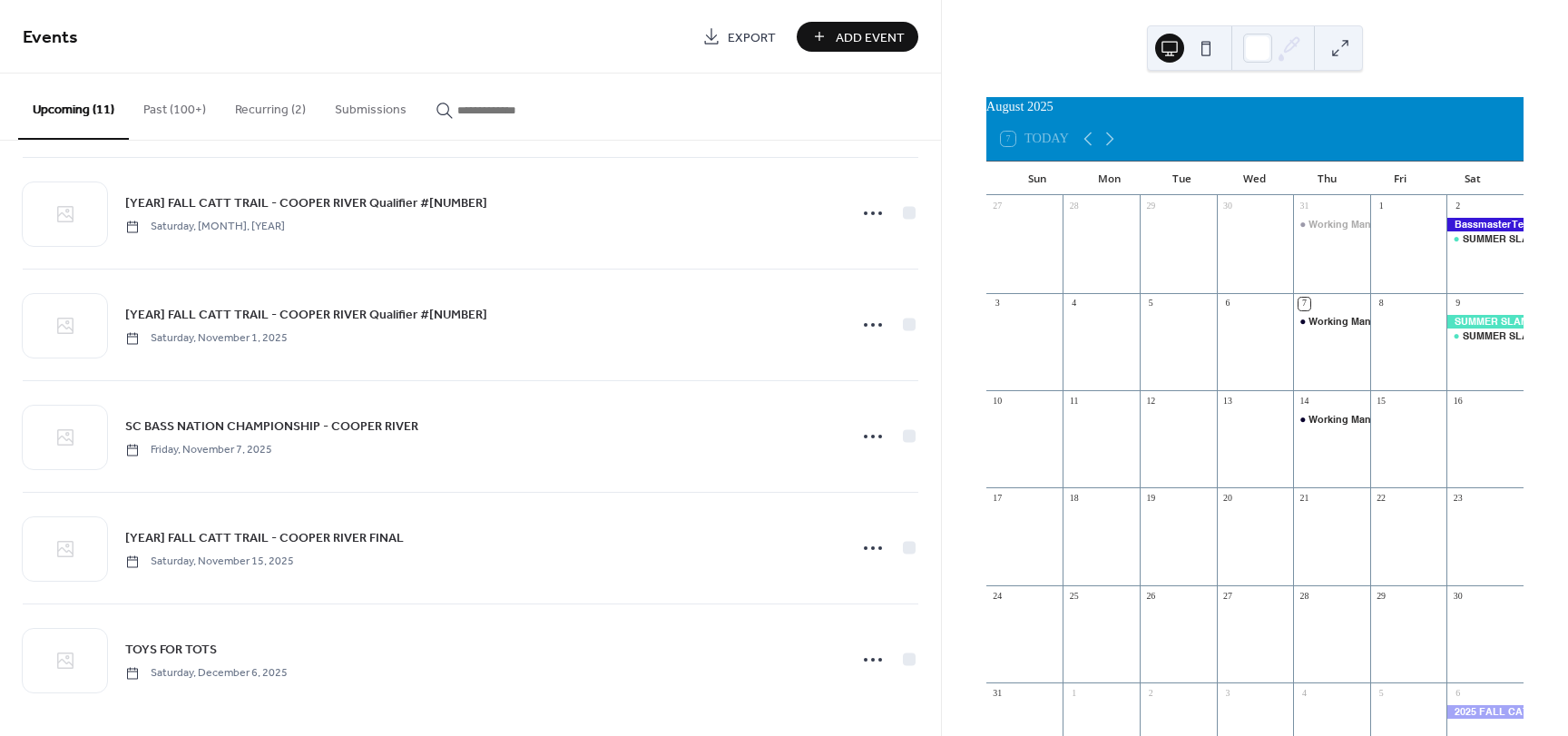 scroll, scrollTop: 686, scrollLeft: 0, axis: vertical 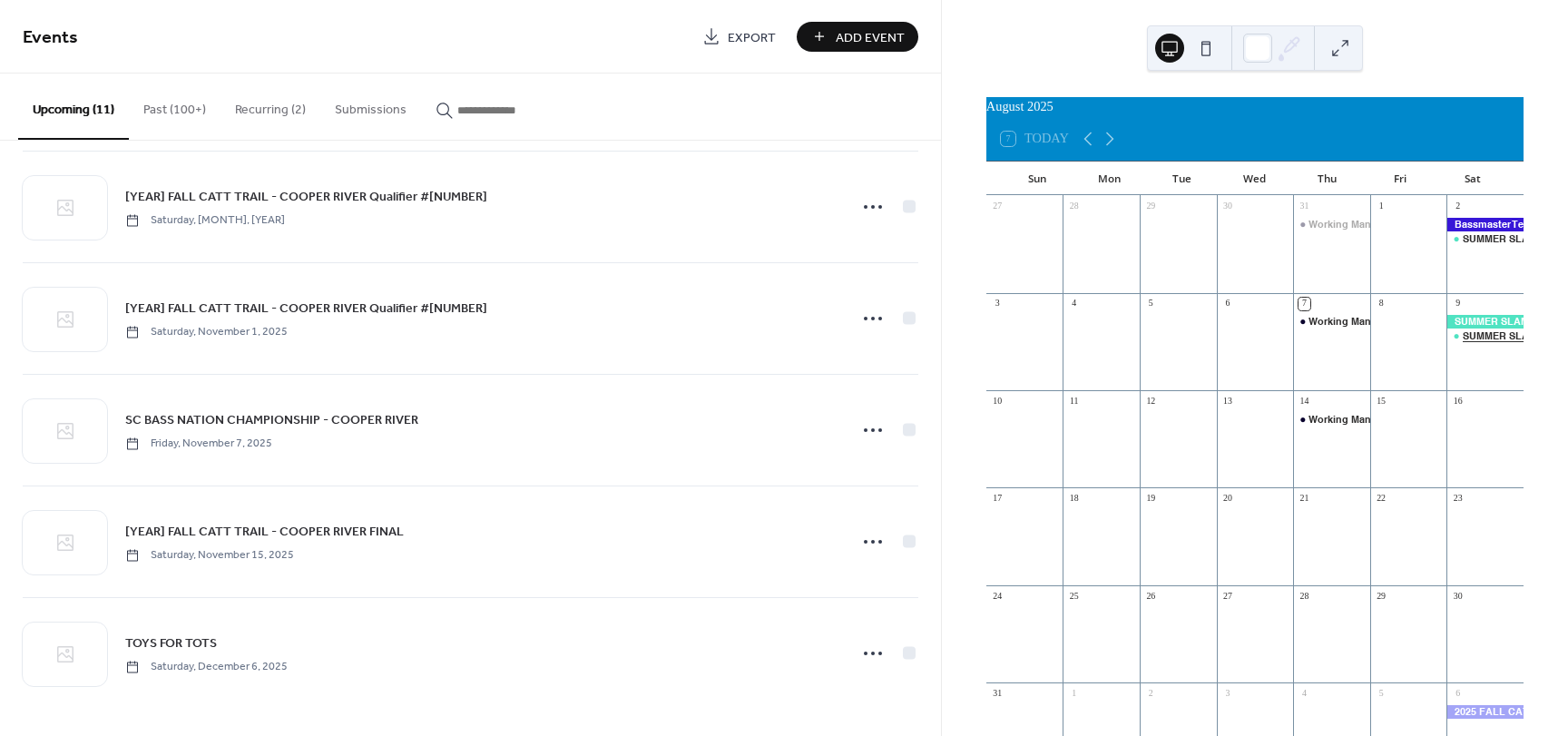 click on "SUMMER SLAM" at bounding box center [1500, 336] 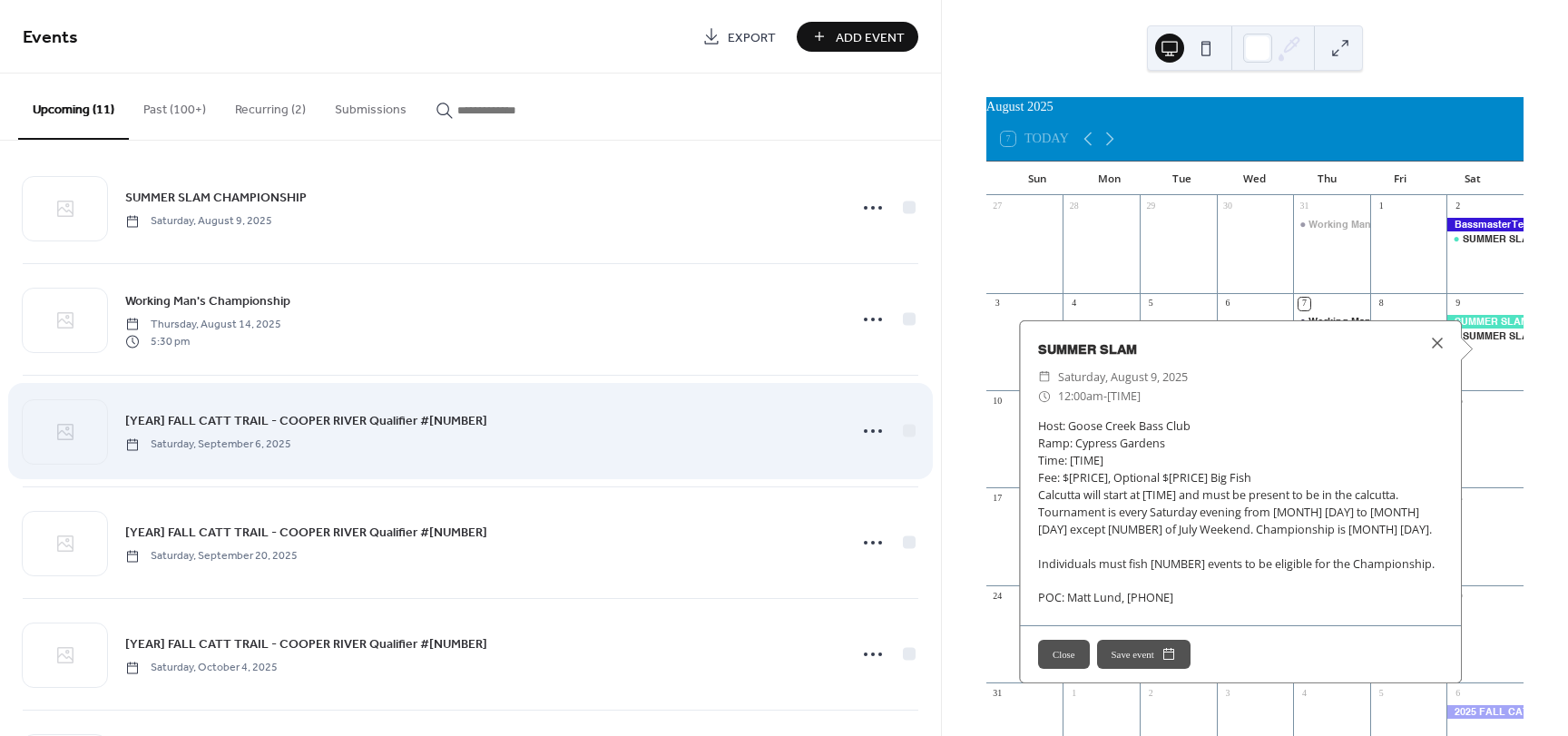 scroll, scrollTop: 0, scrollLeft: 0, axis: both 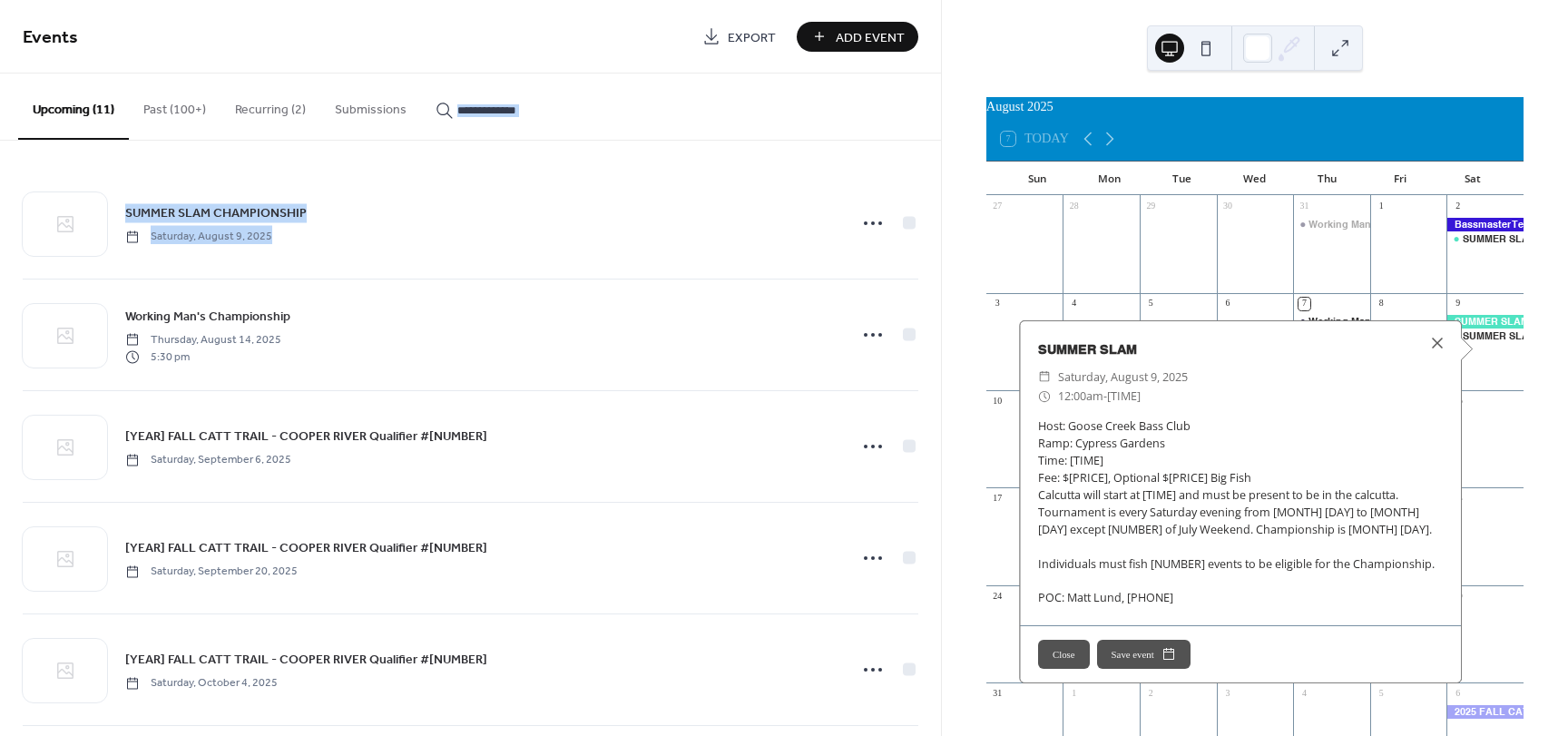 drag, startPoint x: 930, startPoint y: 174, endPoint x: 932, endPoint y: 97, distance: 77.02597 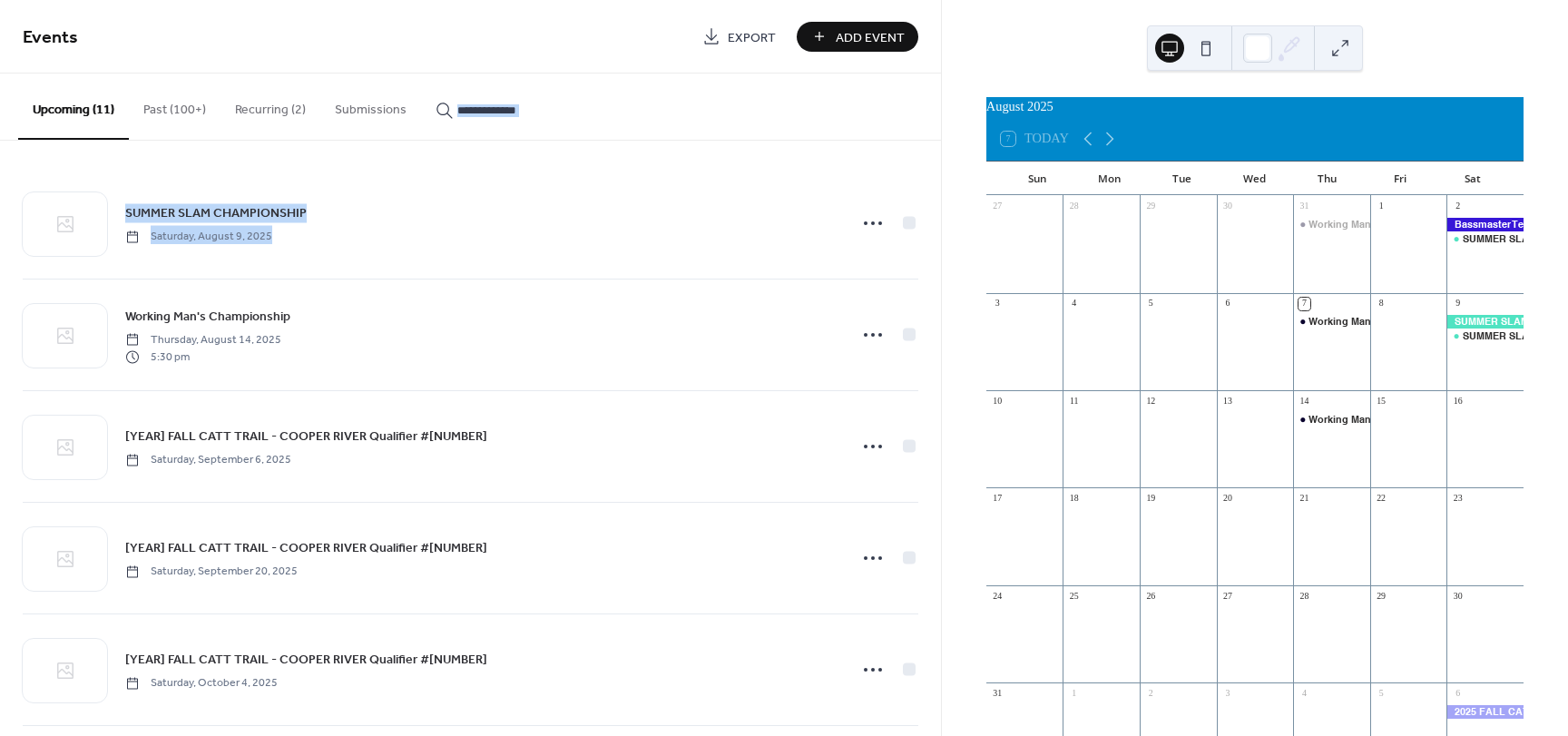 click on "Past (100+)" at bounding box center (174, 105) 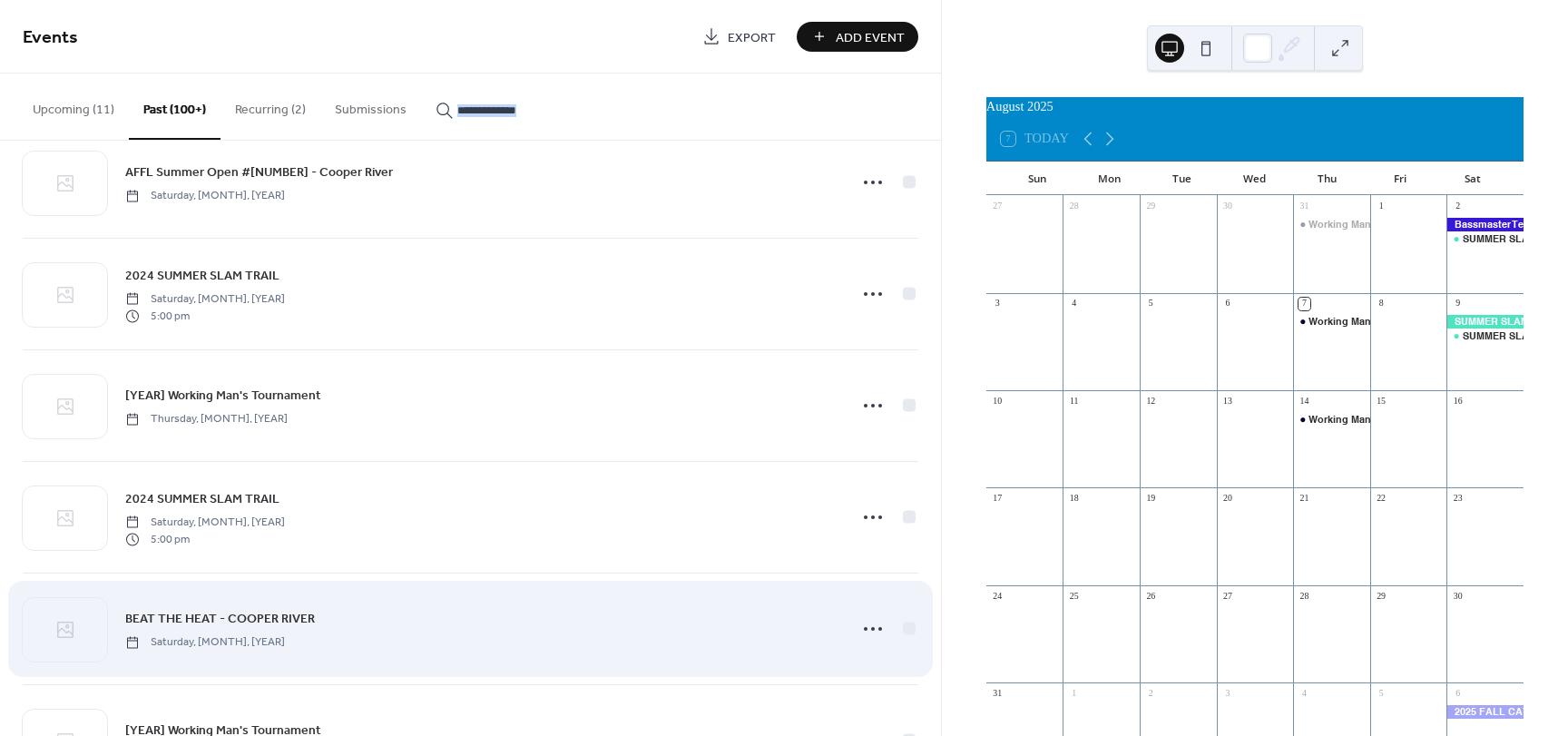 scroll, scrollTop: 5039, scrollLeft: 0, axis: vertical 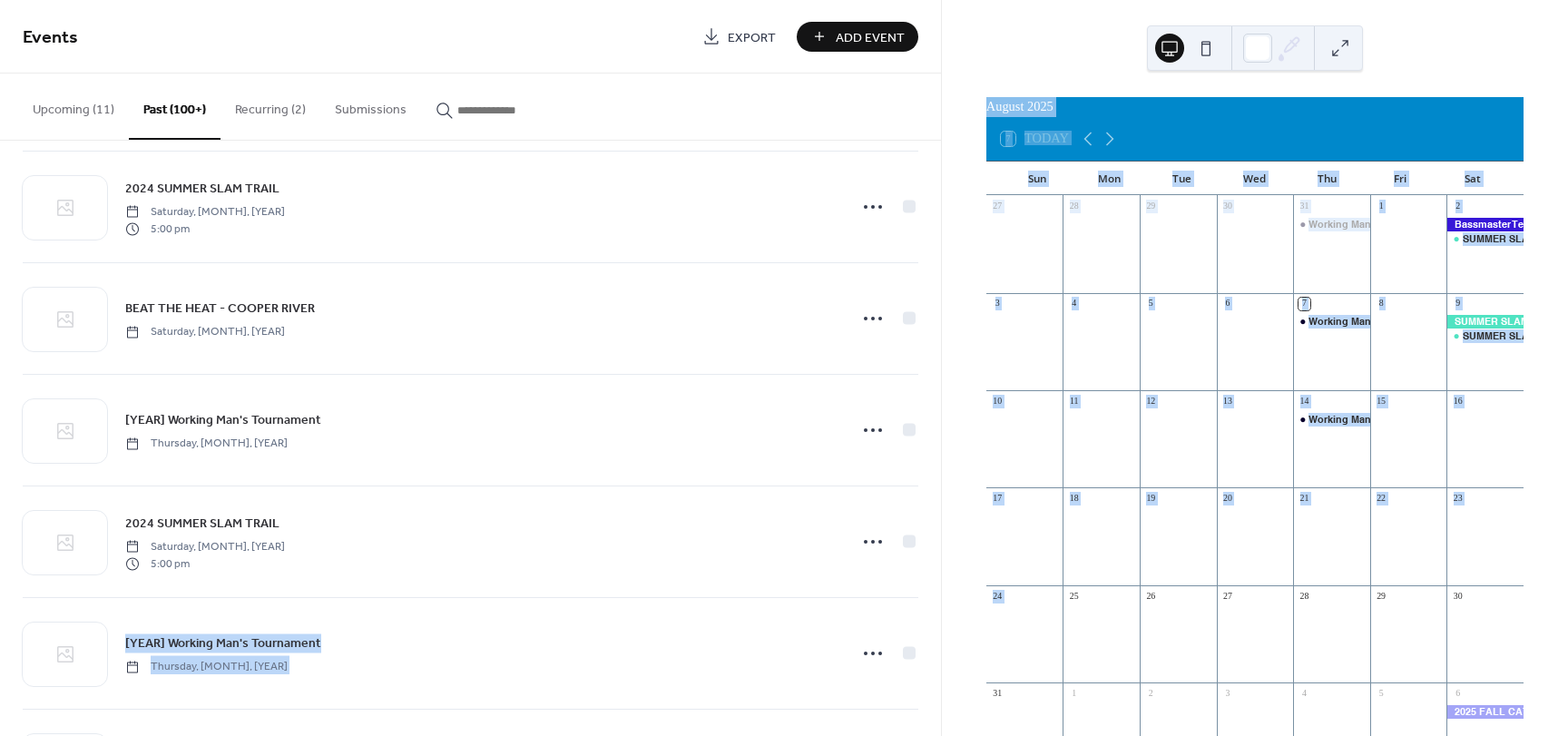 drag, startPoint x: 935, startPoint y: 587, endPoint x: 941, endPoint y: 667, distance: 80.22468 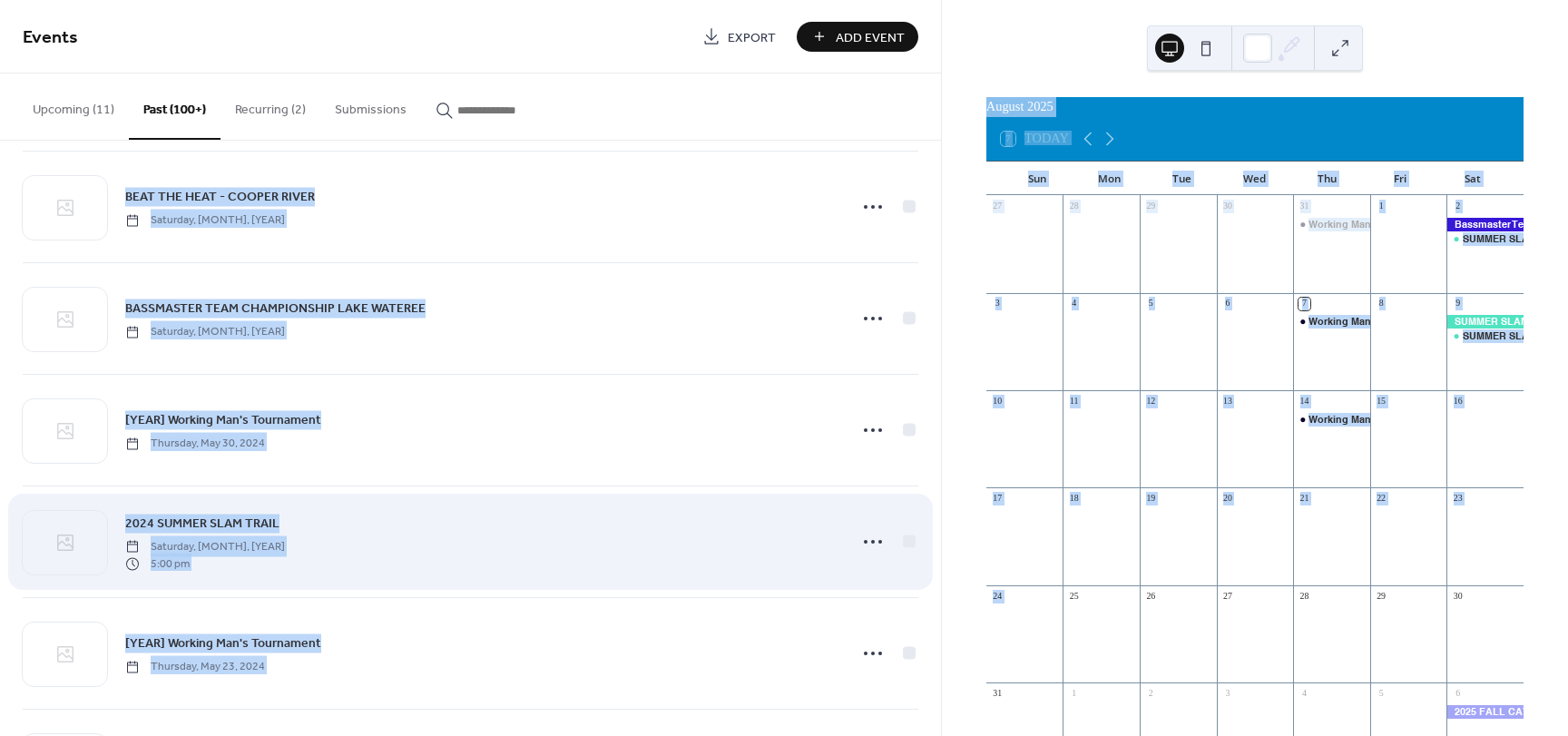 scroll, scrollTop: 7816, scrollLeft: 0, axis: vertical 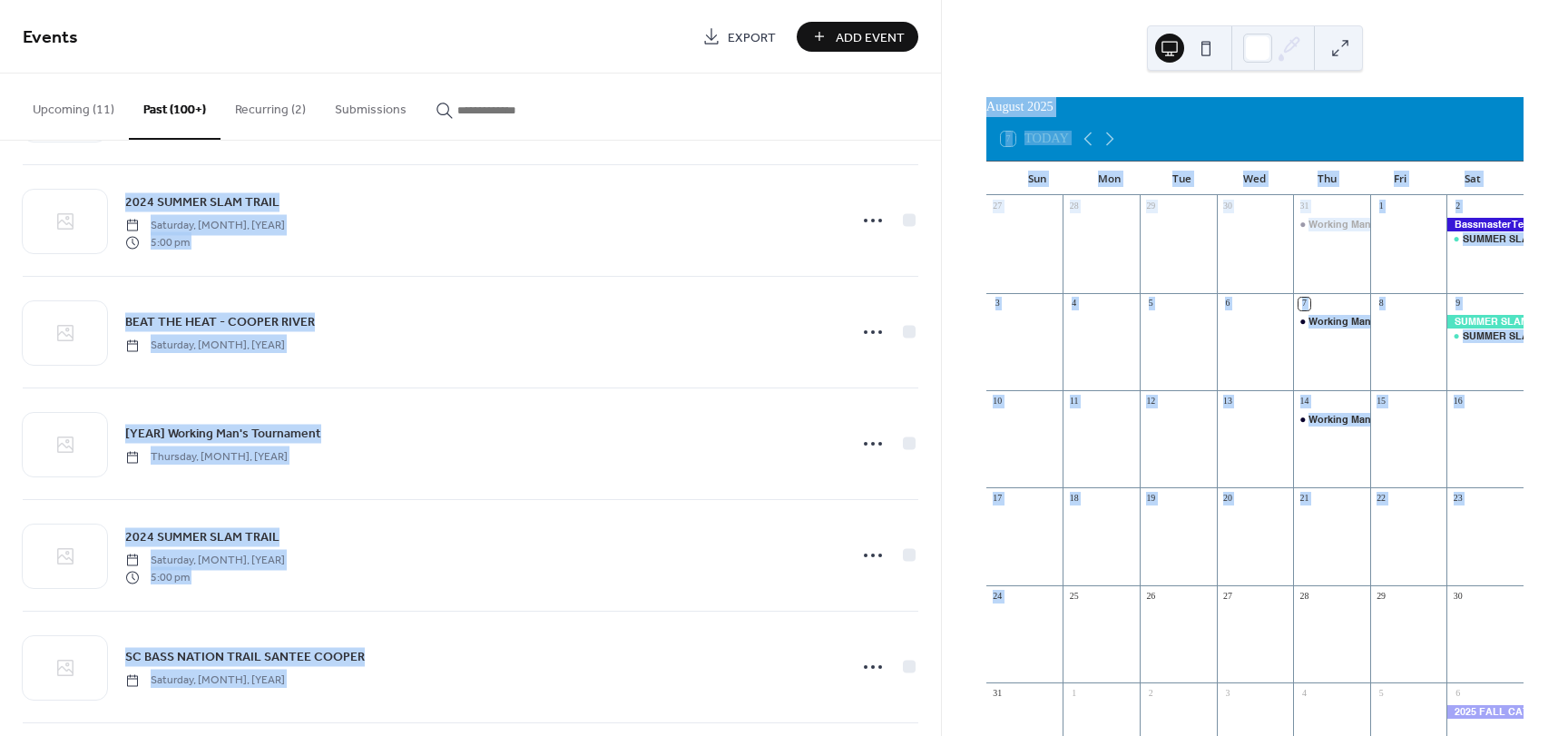 click on "2024 Working Man's Tournament Thursday, May 16, 2024" at bounding box center [470, 444] 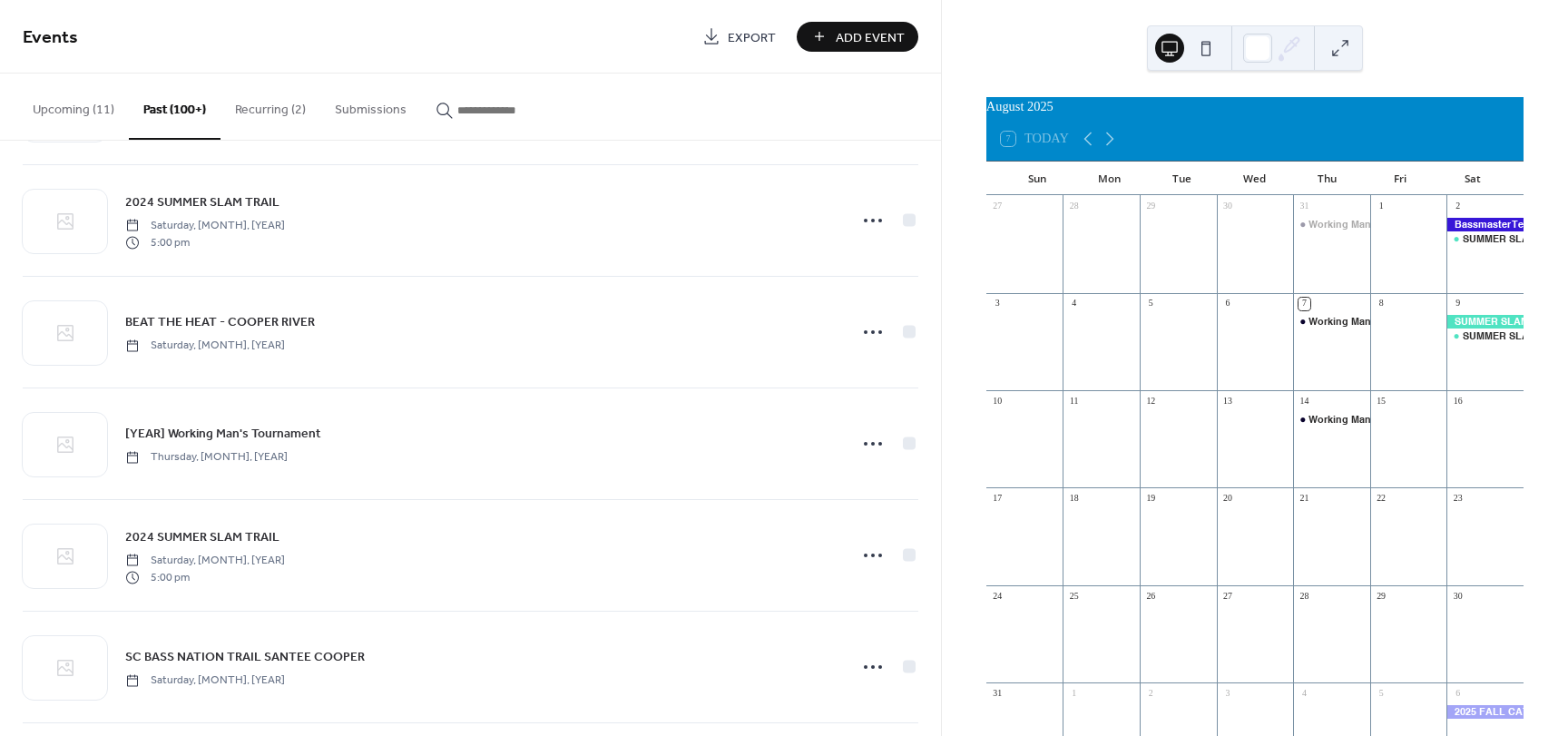 click on "Upcoming (11)" at bounding box center [74, 105] 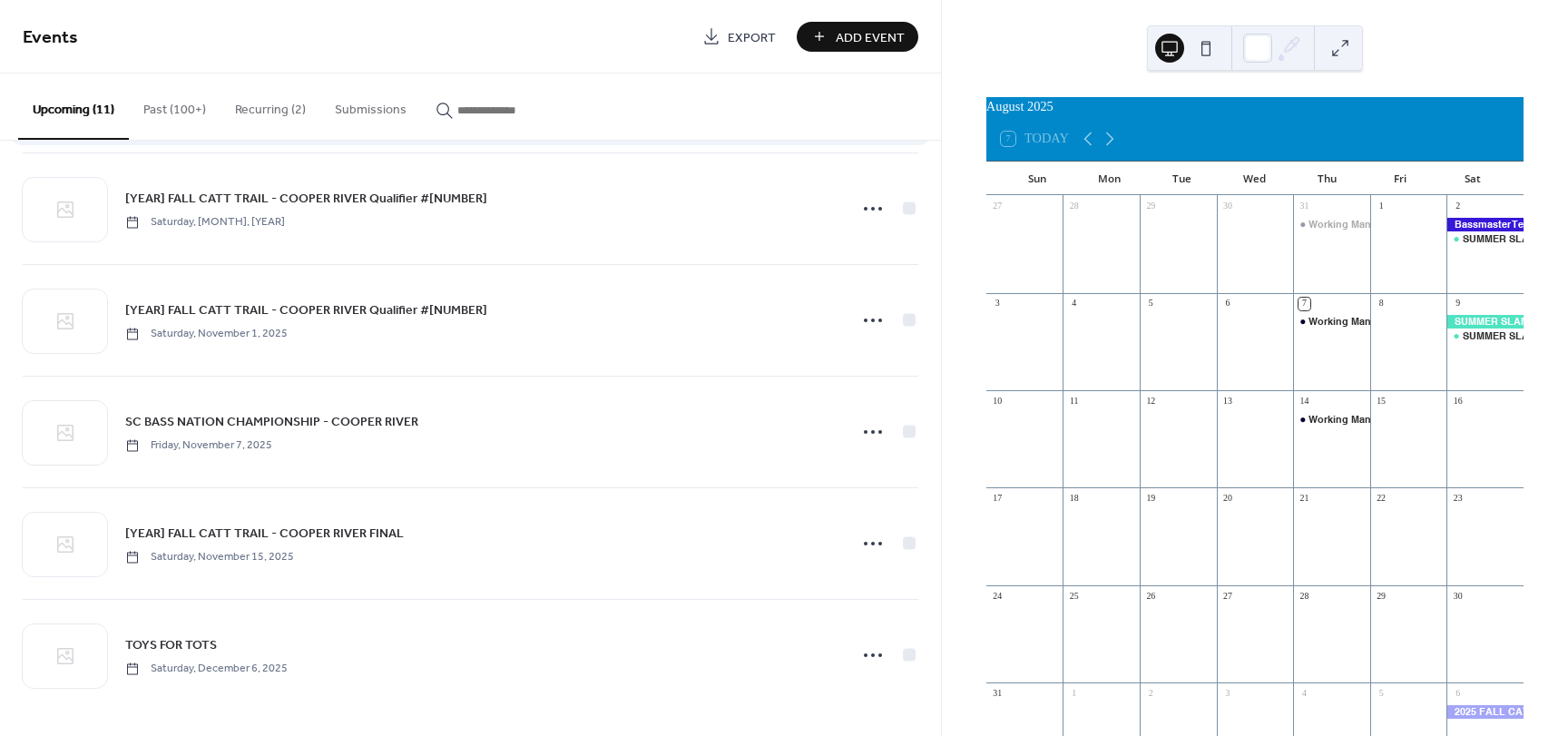 scroll, scrollTop: 686, scrollLeft: 0, axis: vertical 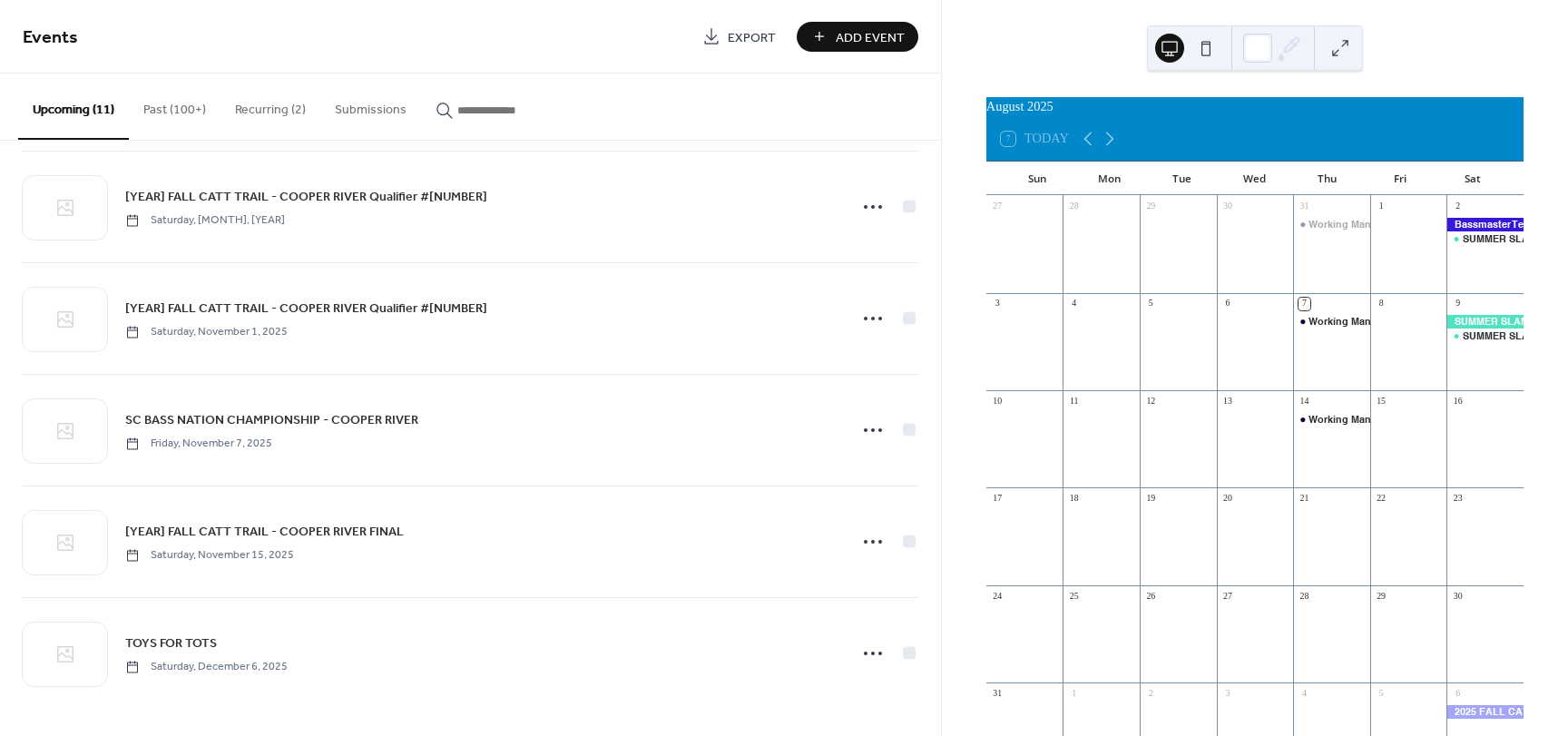click at bounding box center (1408, 349) 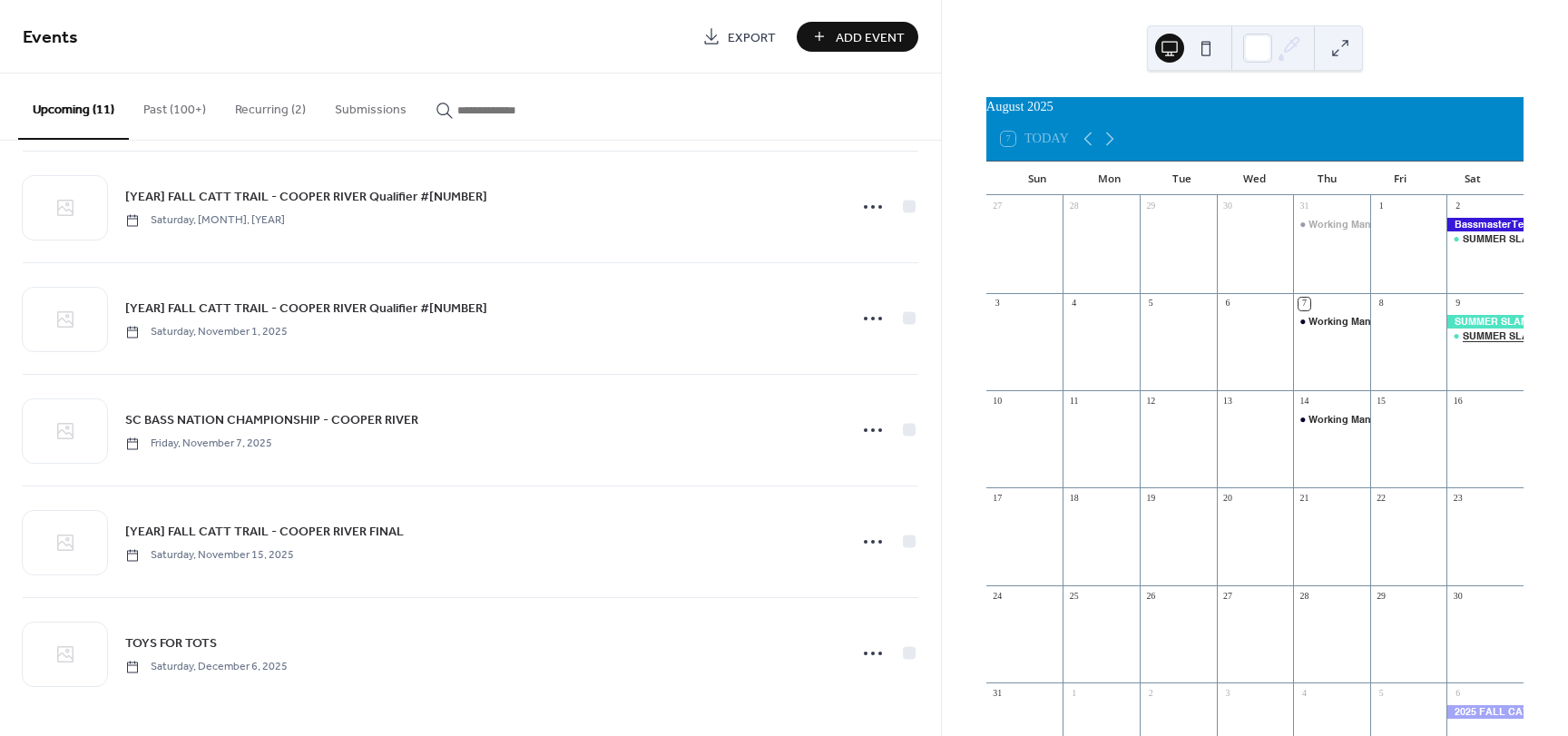 click on "SUMMER SLAM" at bounding box center [1500, 336] 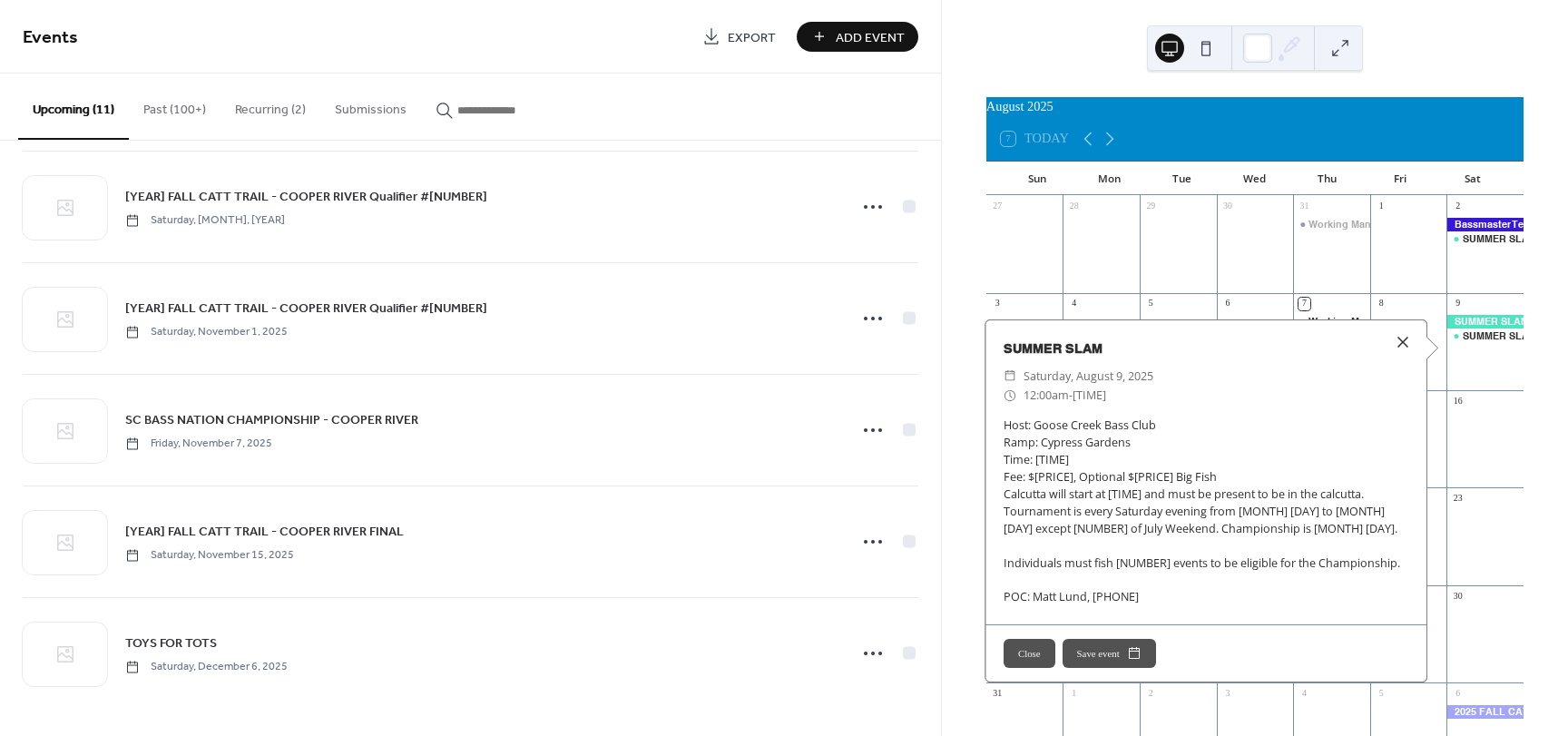 click at bounding box center [1403, 342] 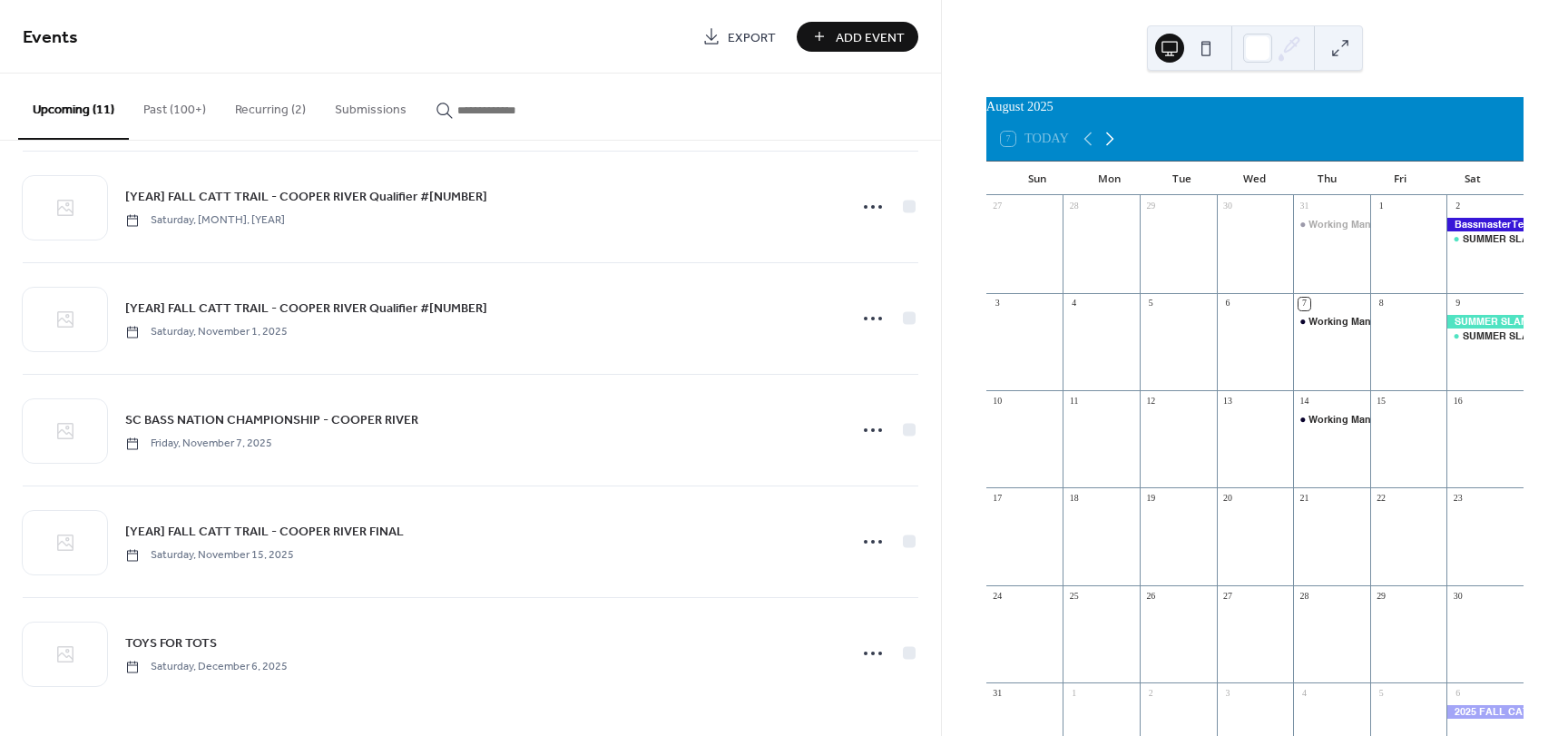 click 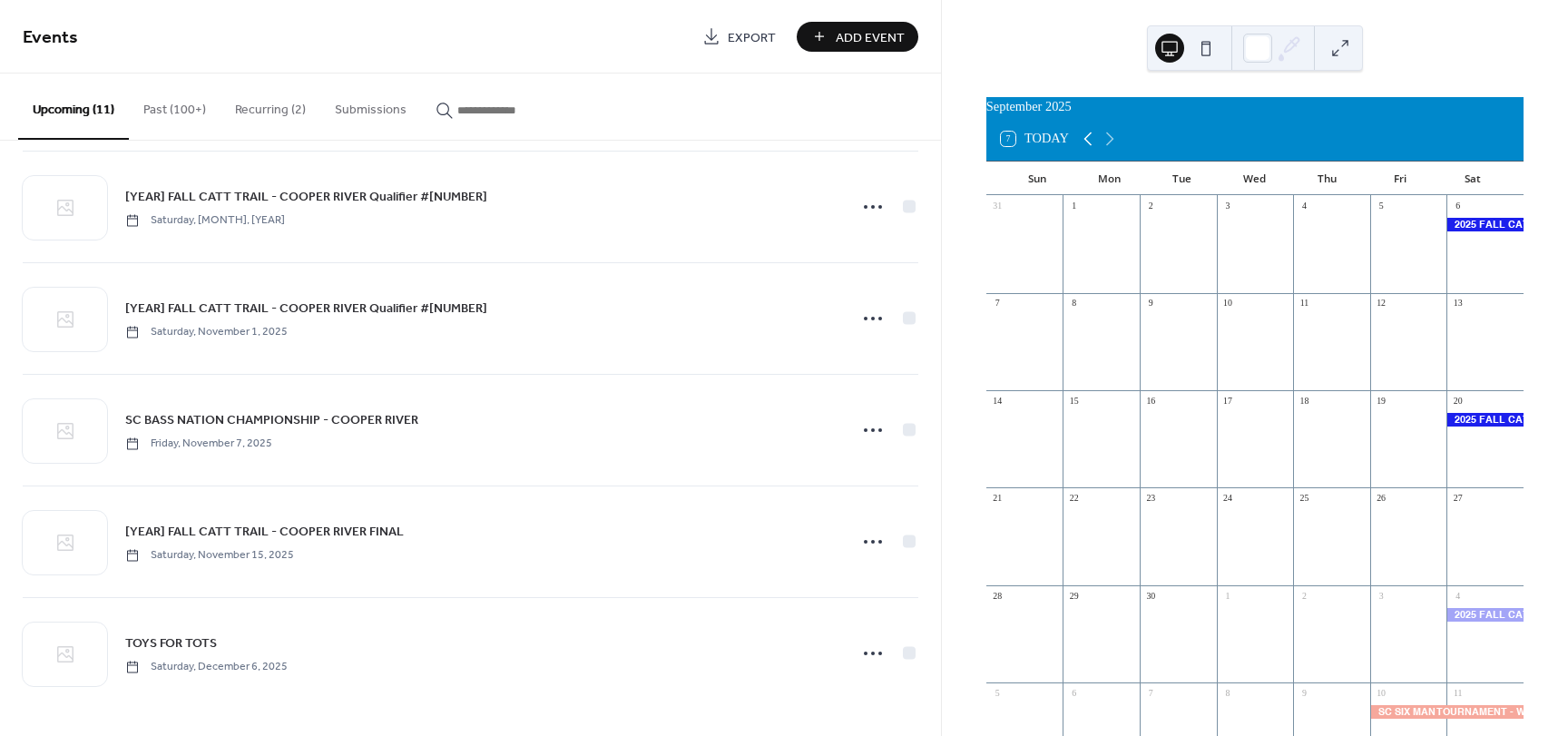 click 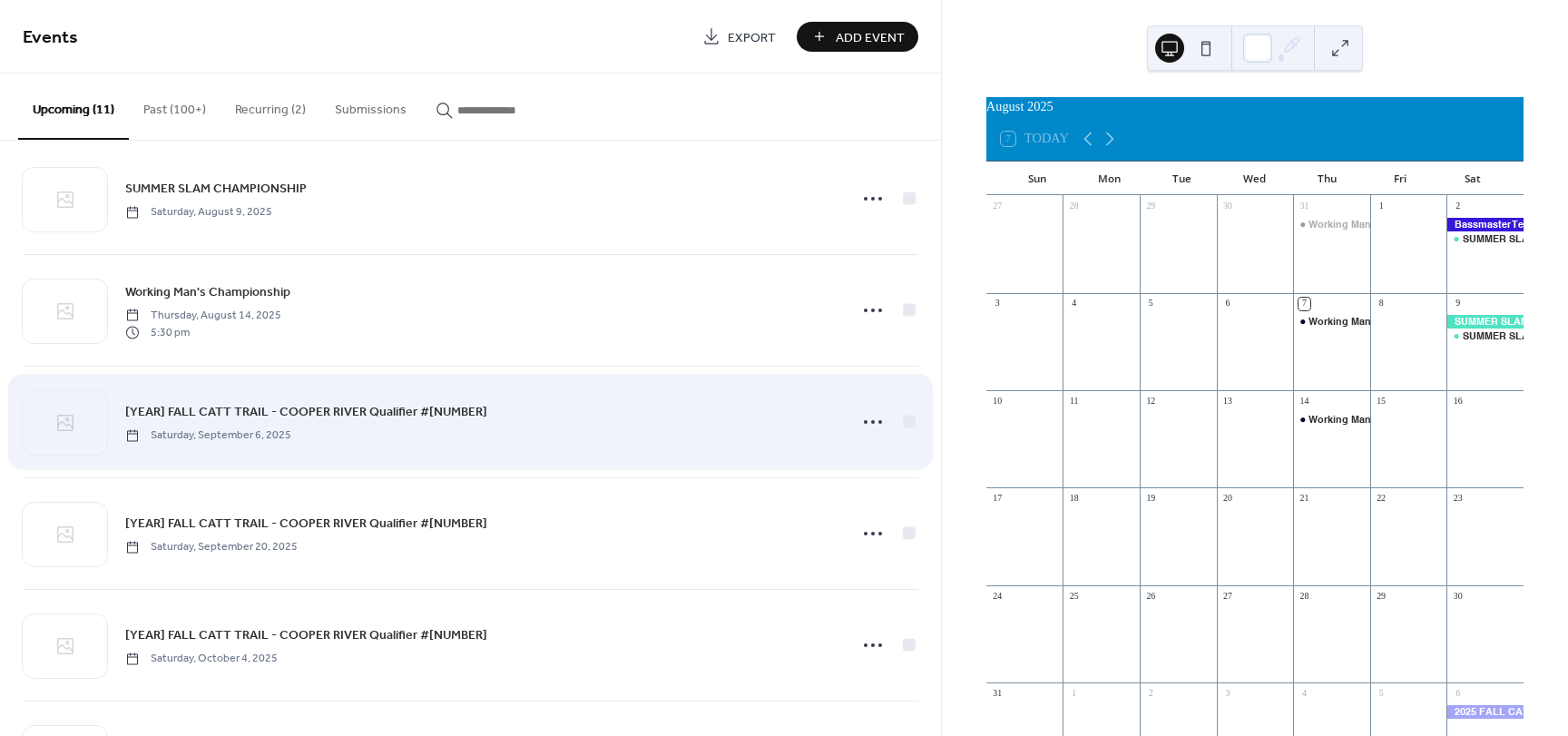 scroll, scrollTop: 0, scrollLeft: 0, axis: both 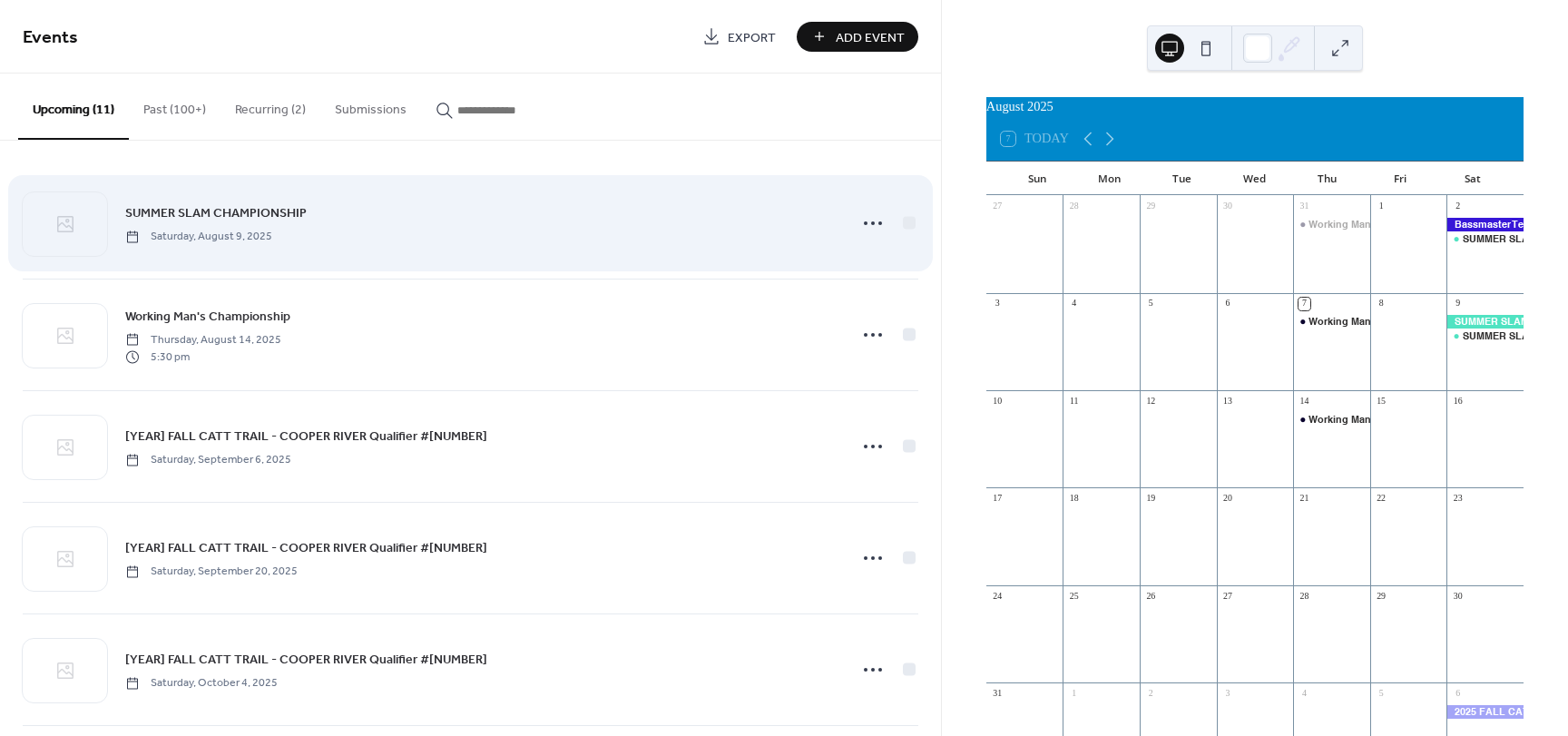 click on "SUMMER SLAM CHAMPIONSHIP" at bounding box center (216, 213) 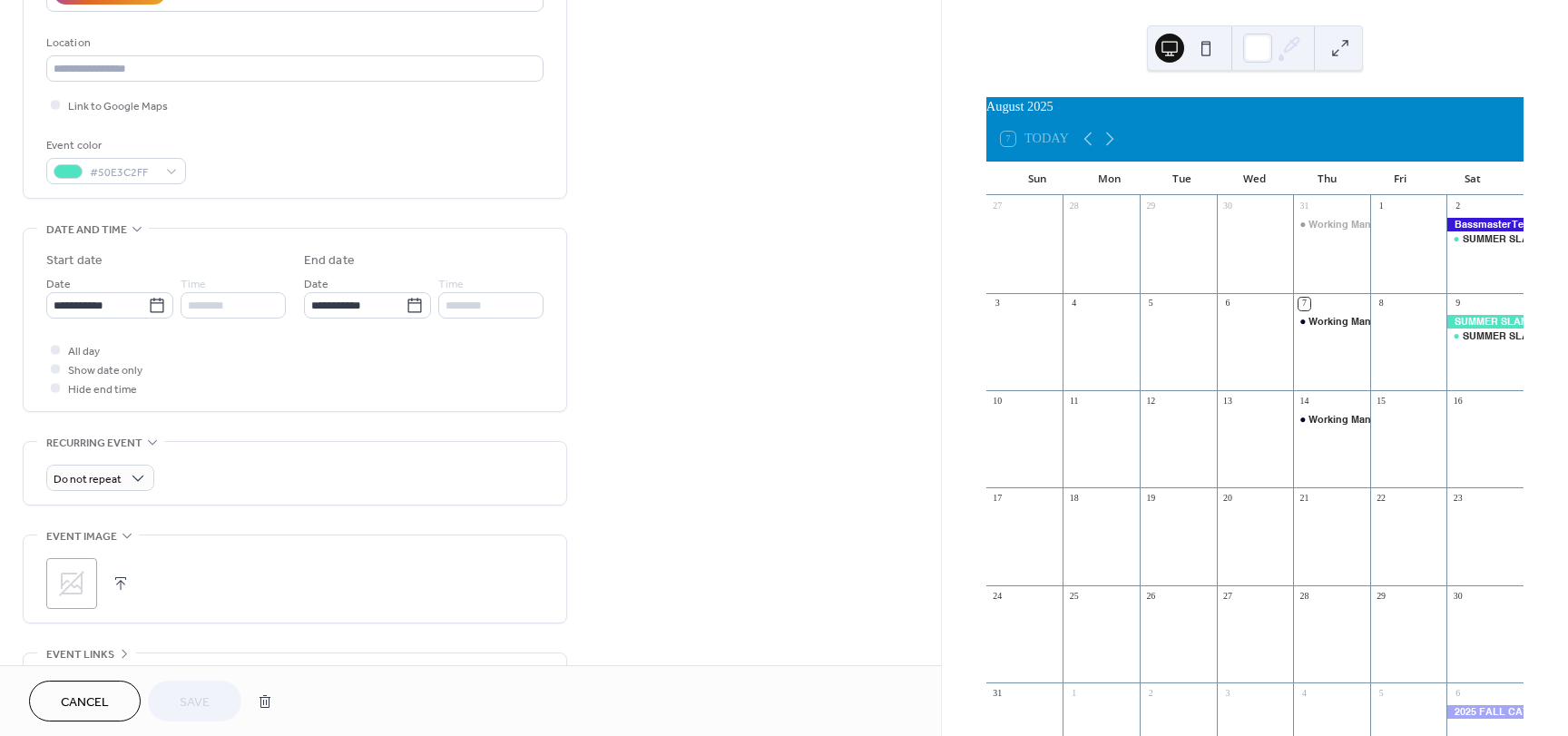 scroll, scrollTop: 0, scrollLeft: 0, axis: both 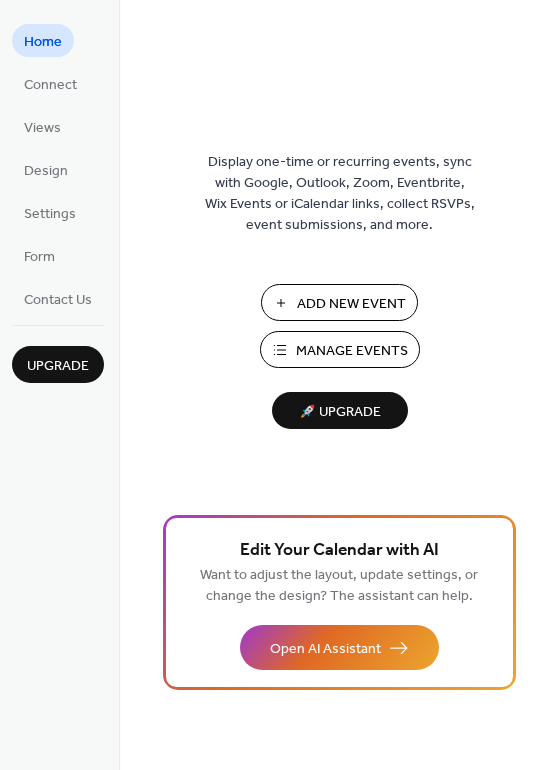 click on "Manage Events" at bounding box center [352, 351] 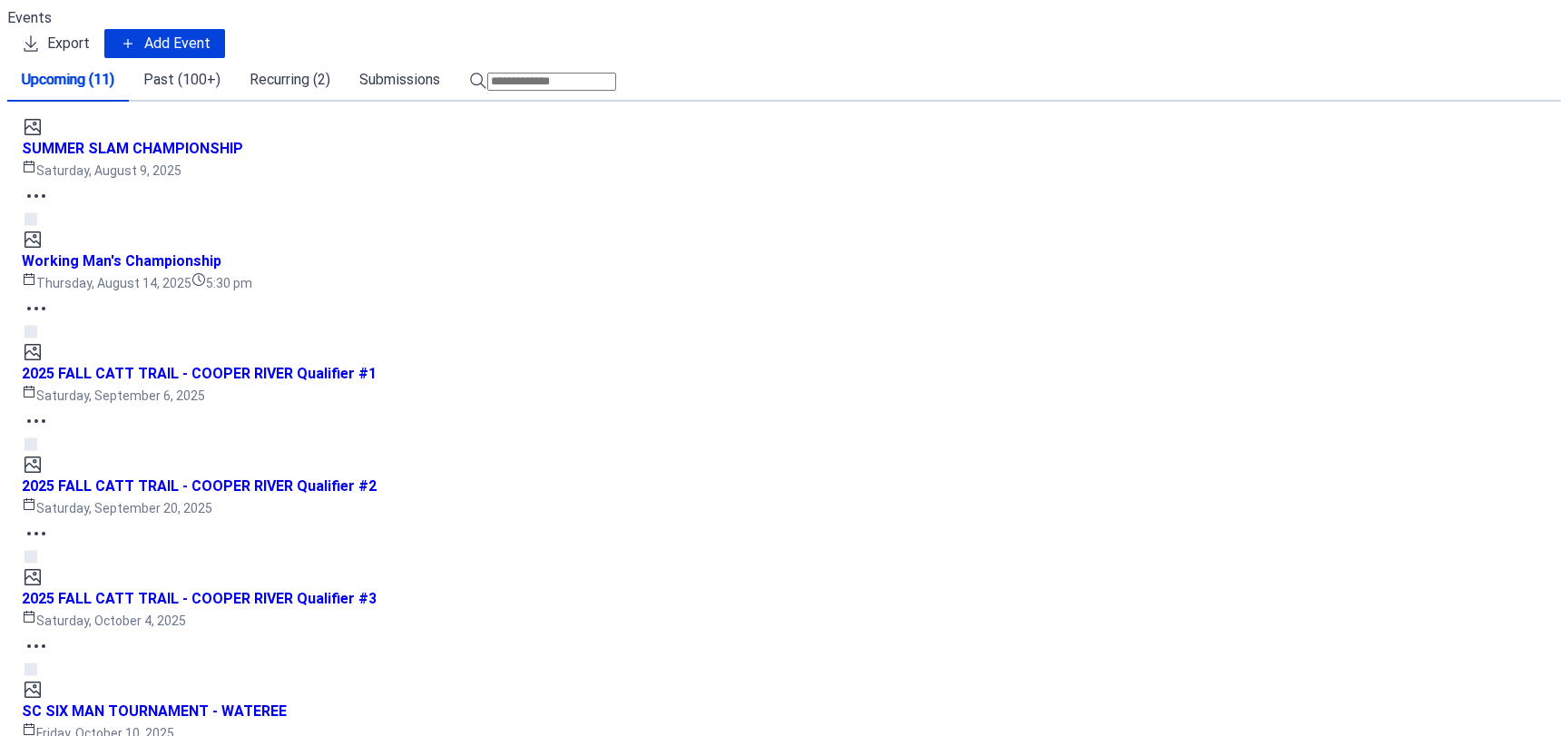 scroll, scrollTop: 0, scrollLeft: 0, axis: both 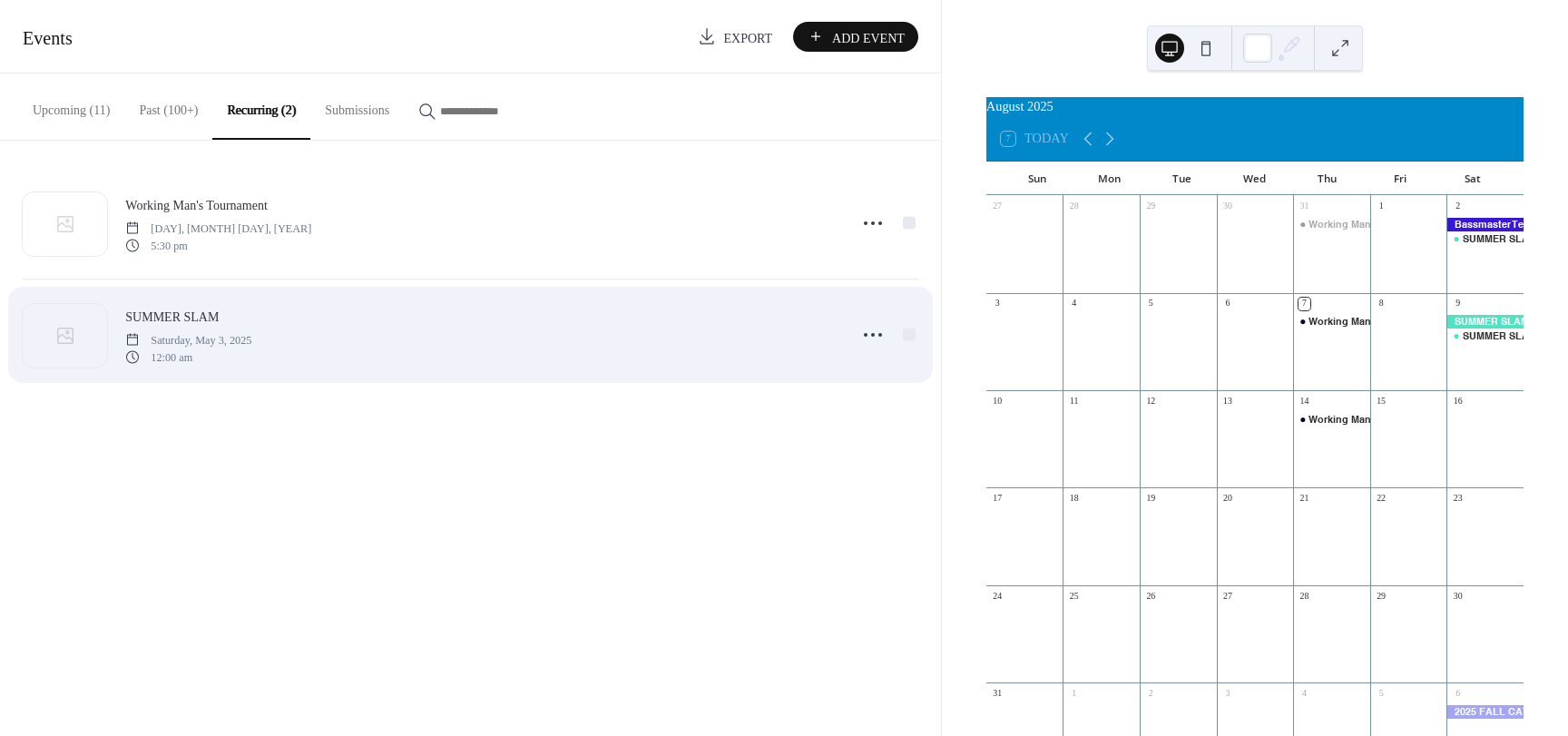 click on "SUMMER SLAM" at bounding box center (172, 317) 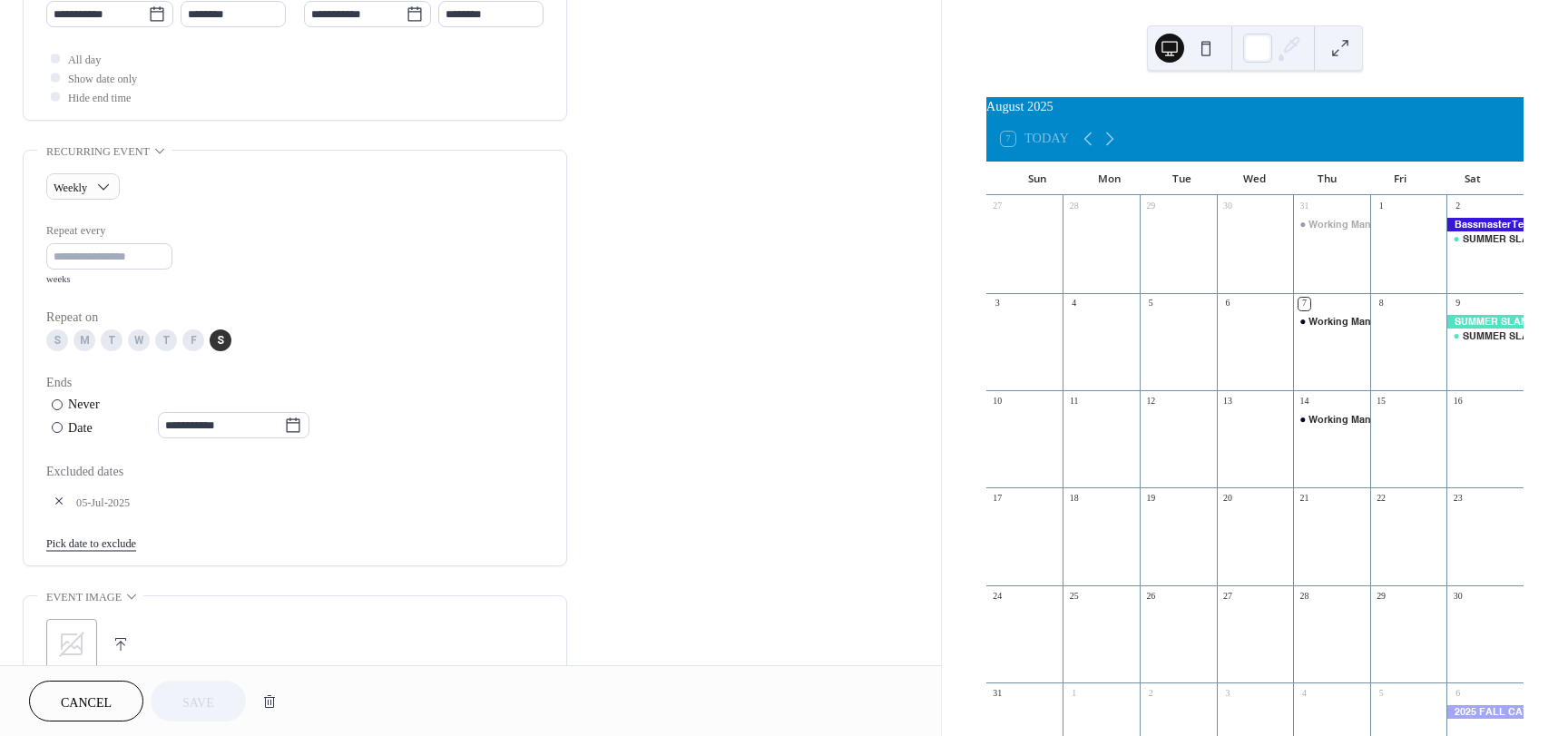 scroll, scrollTop: 620, scrollLeft: 0, axis: vertical 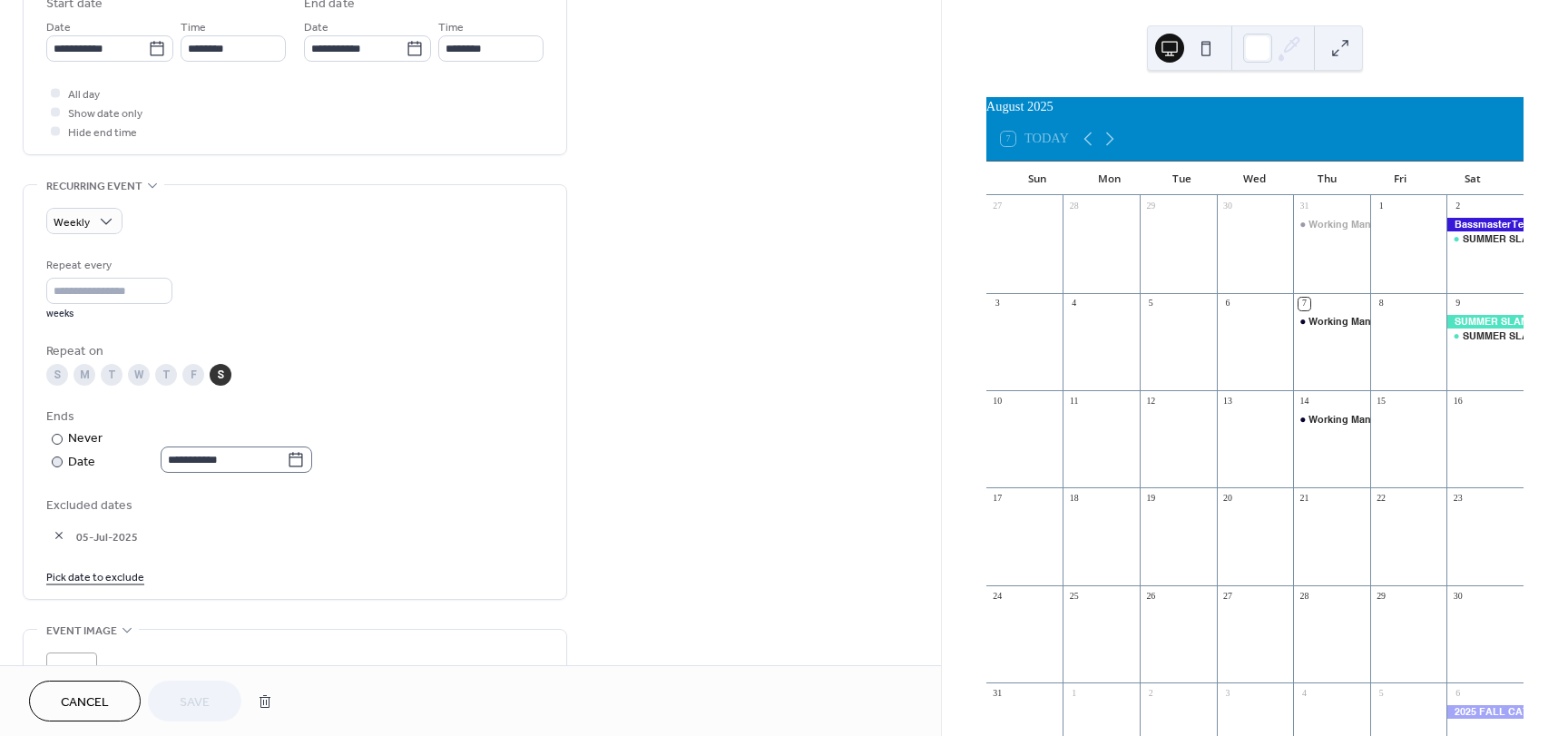 click 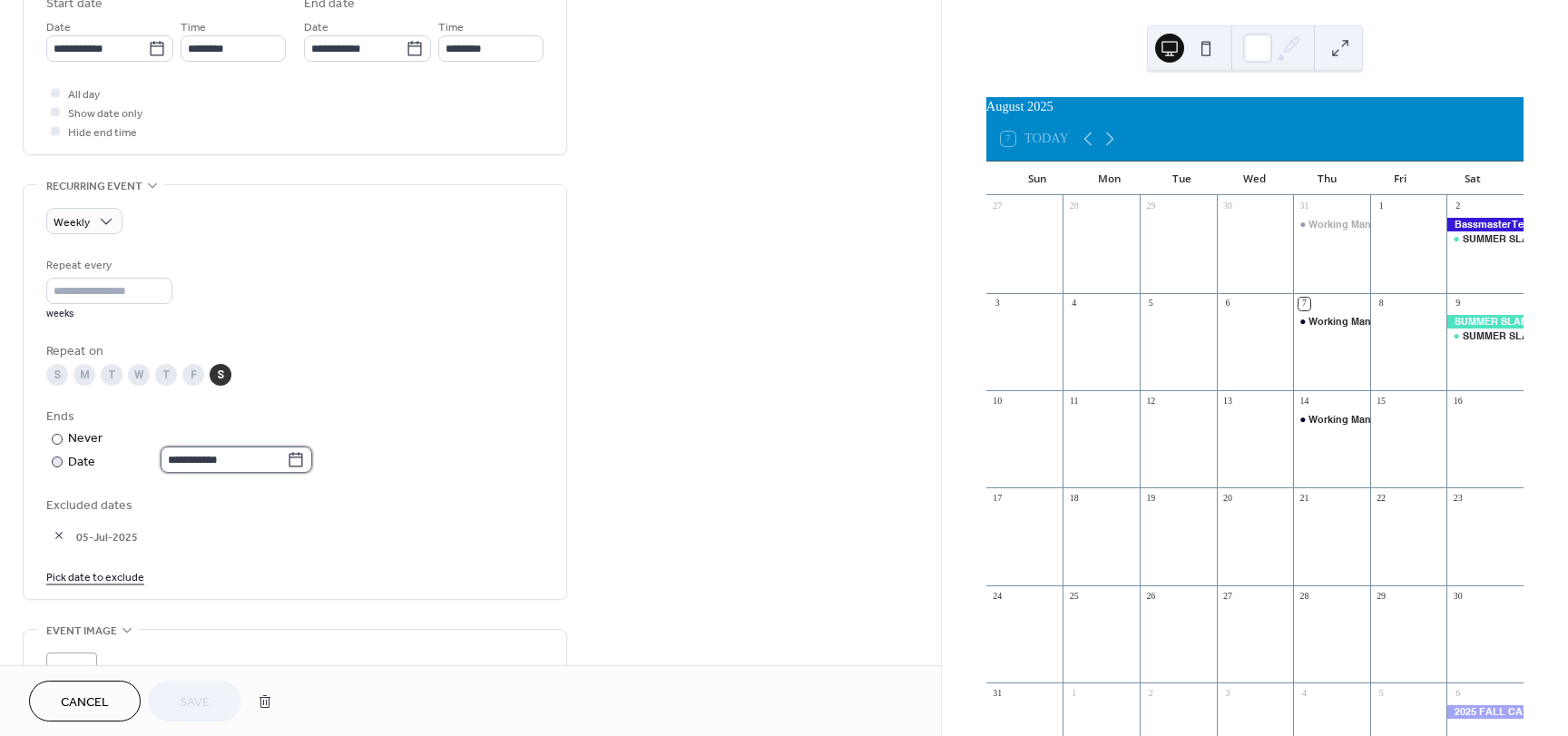 click on "**********" at bounding box center (223, 459) 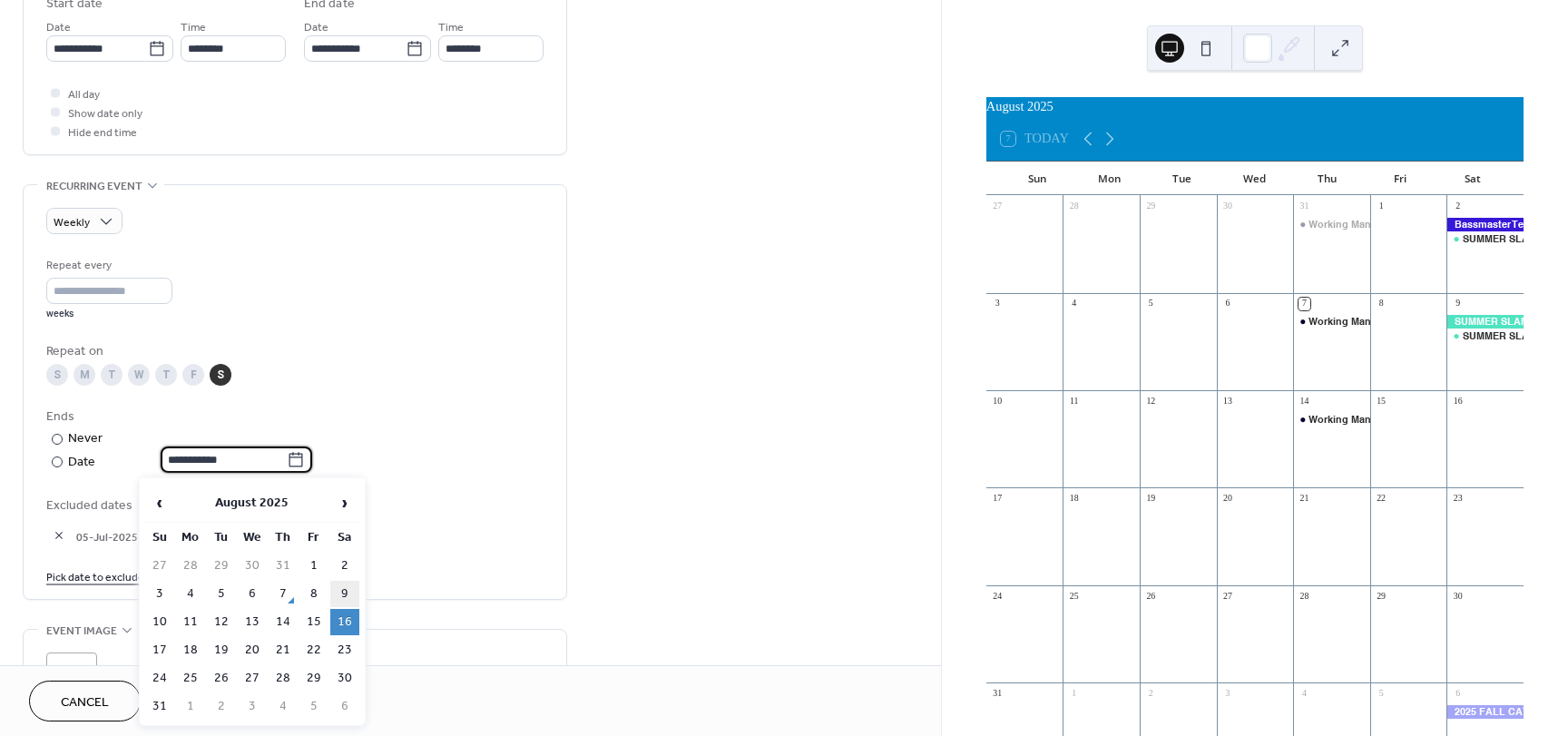 click on "9" at bounding box center [345, 594] 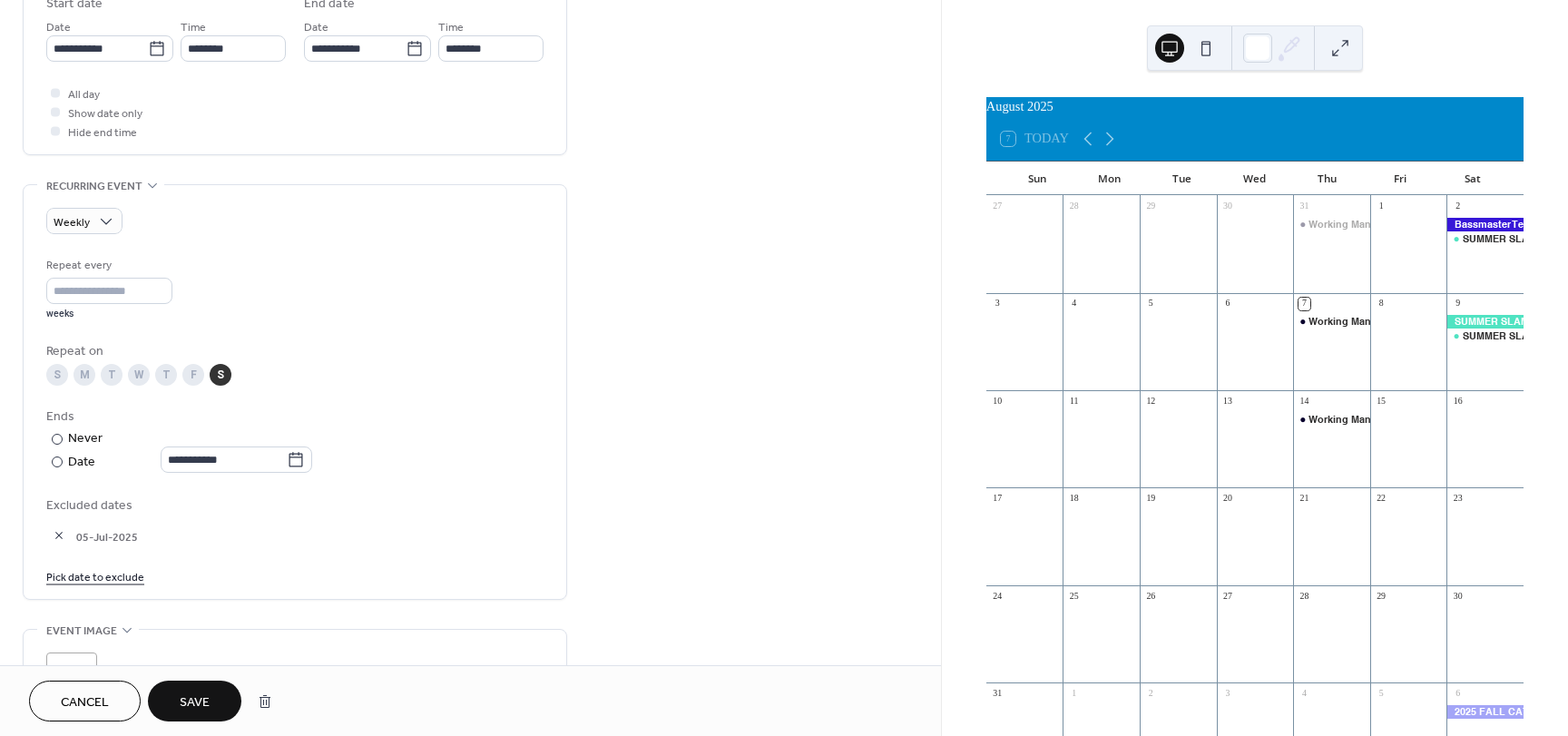 click on "Save" at bounding box center (194, 702) 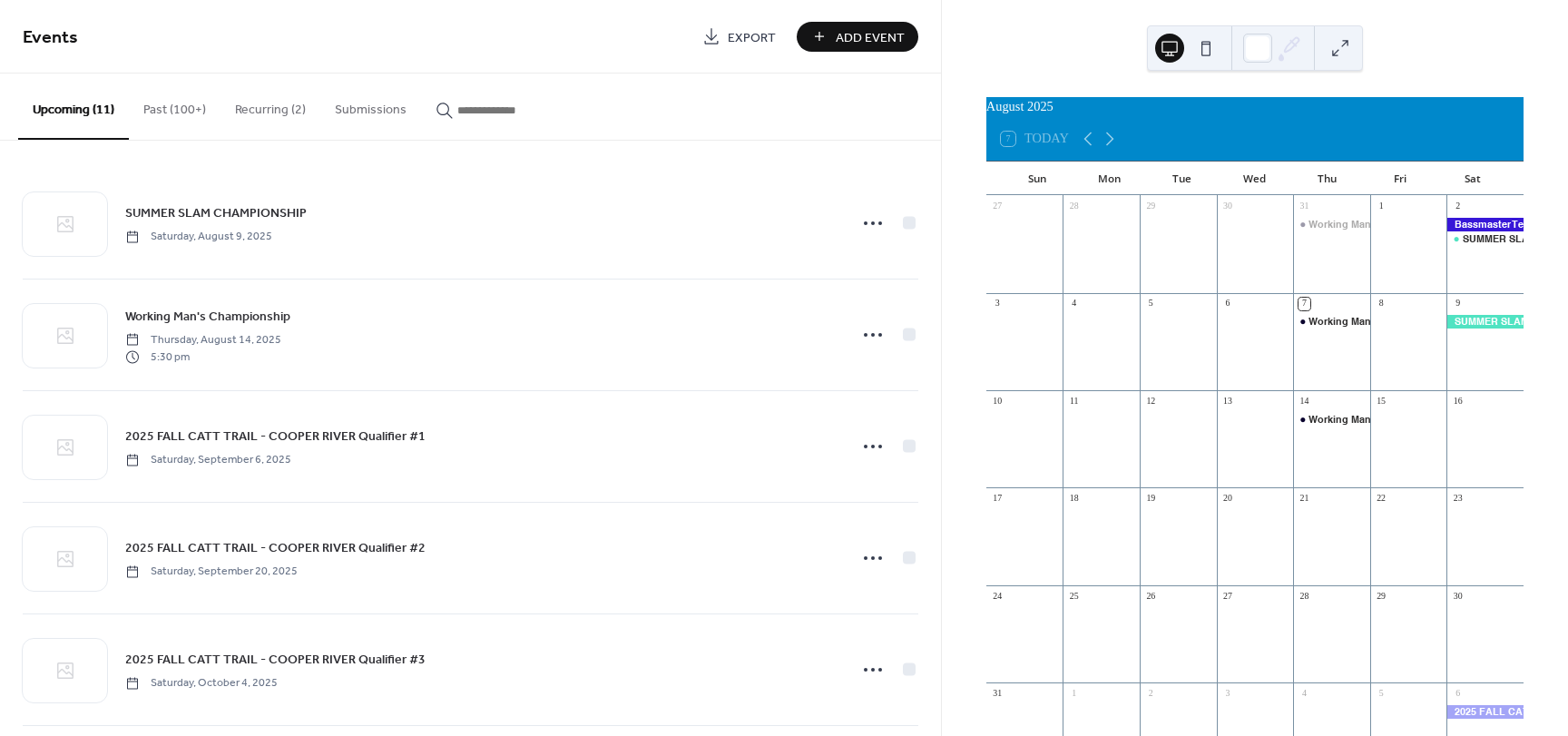 click at bounding box center [1485, 321] 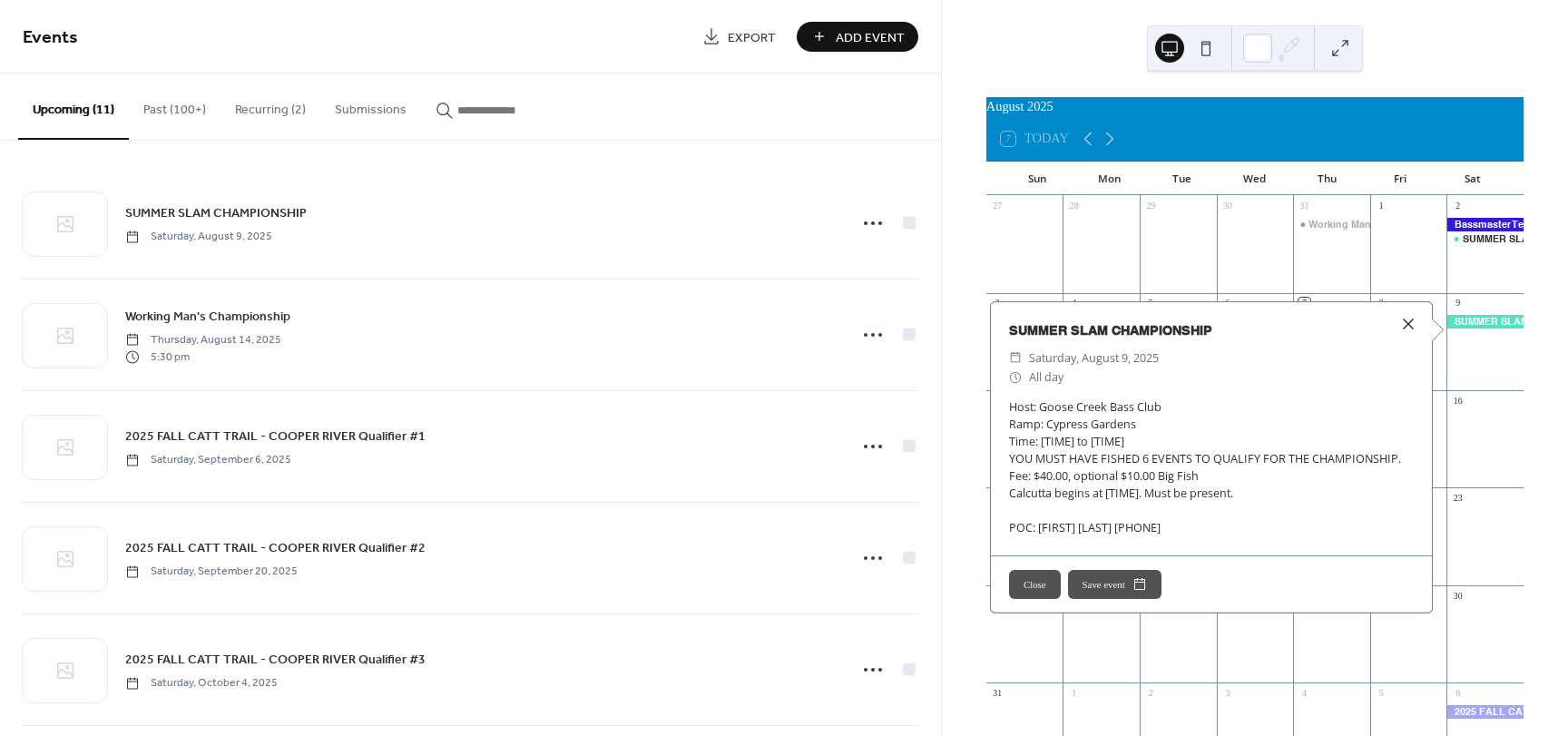 click at bounding box center (1408, 324) 